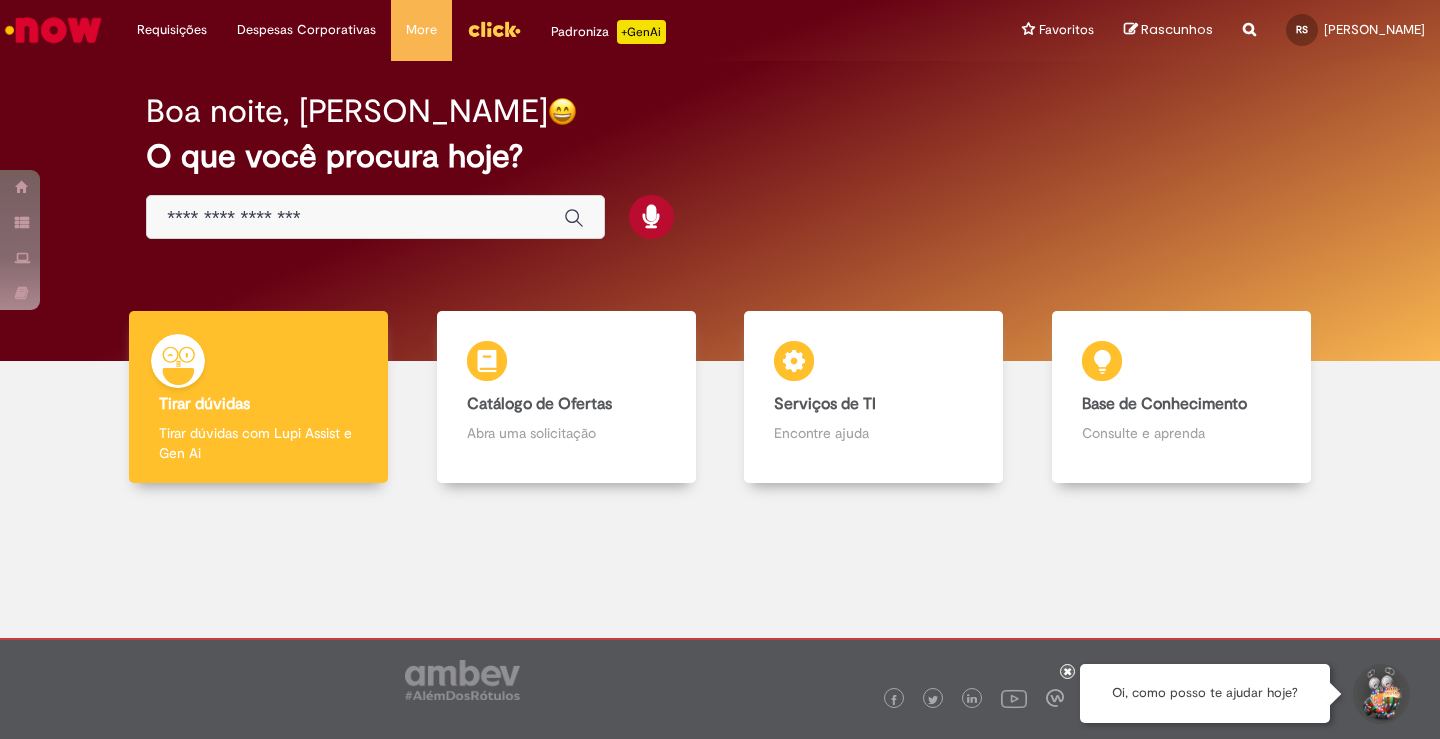 scroll, scrollTop: 0, scrollLeft: 0, axis: both 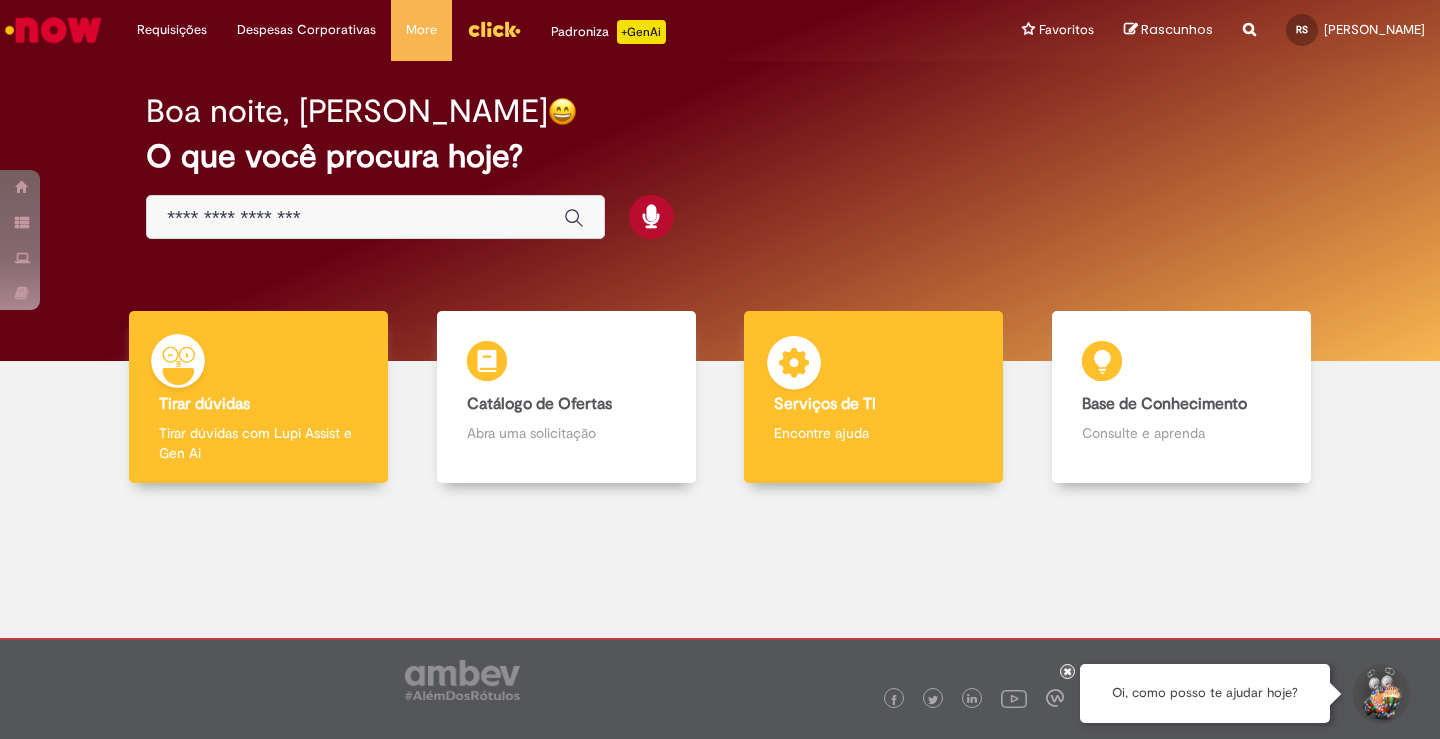 click on "Serviços de TI" at bounding box center [873, 405] 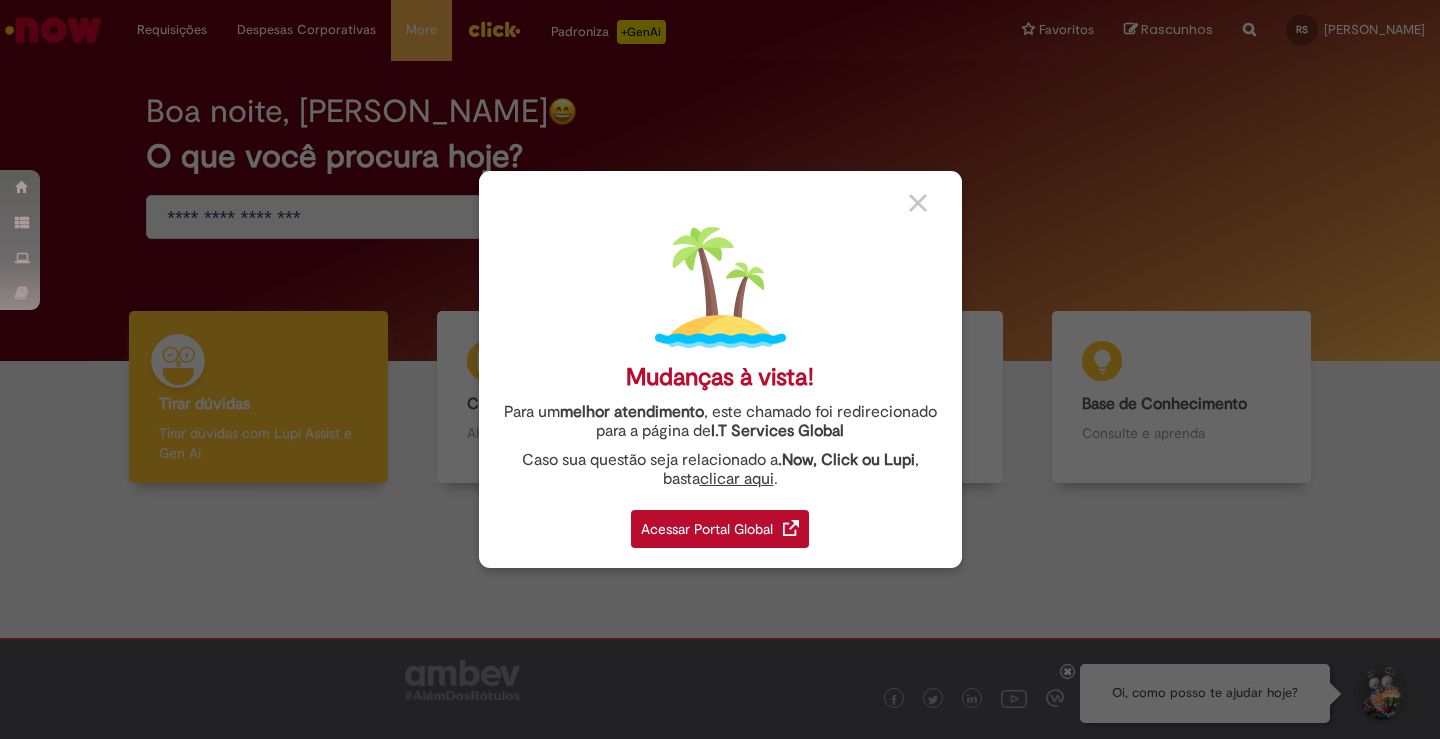 click on "Acessar Portal Global" at bounding box center (720, 529) 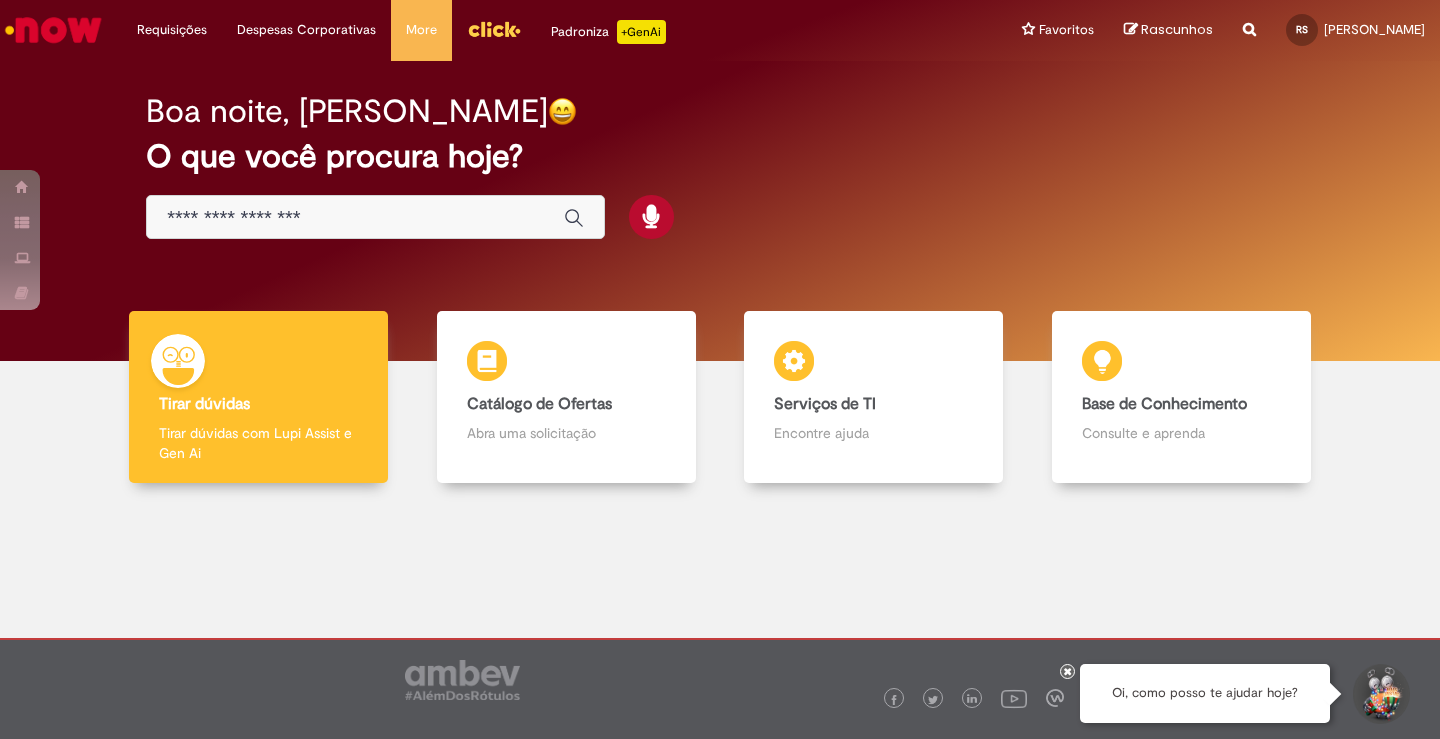 scroll, scrollTop: 0, scrollLeft: 0, axis: both 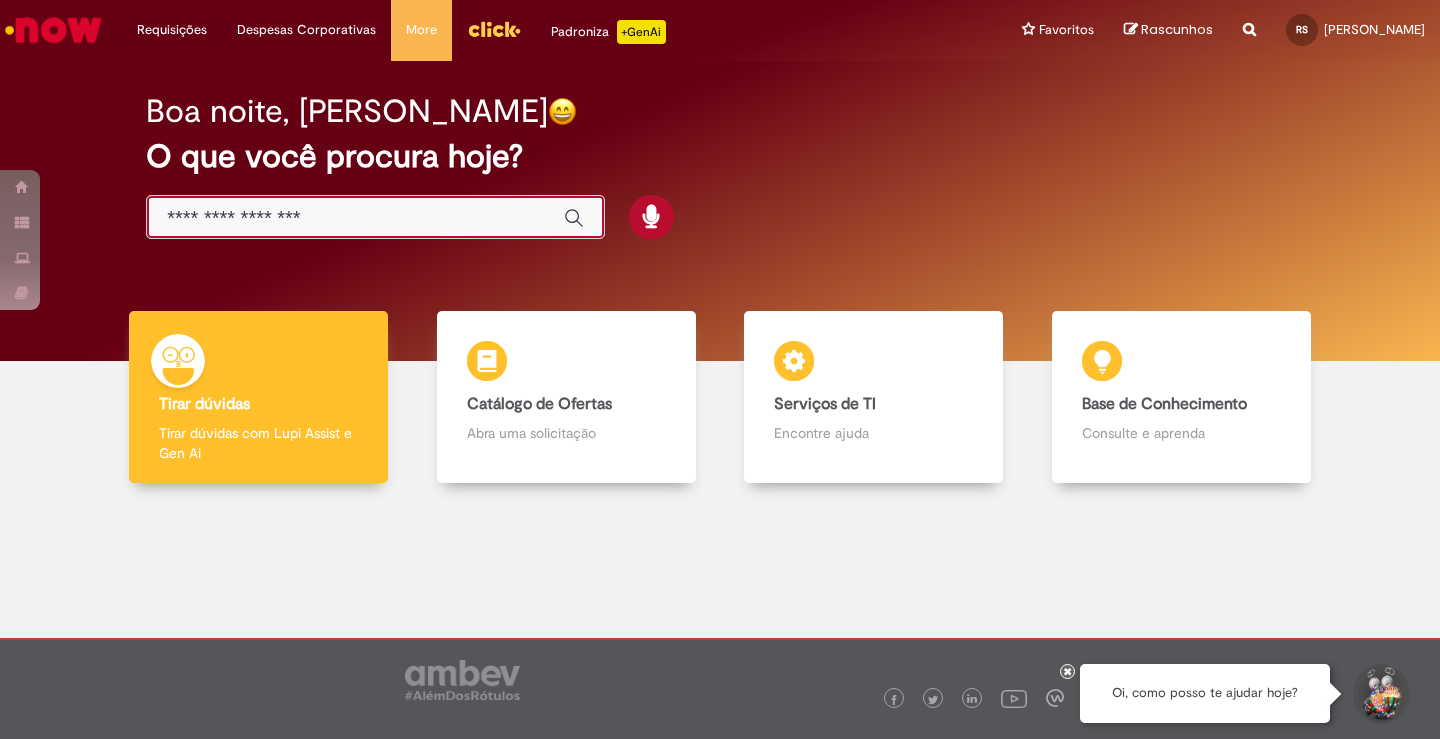 click at bounding box center [355, 218] 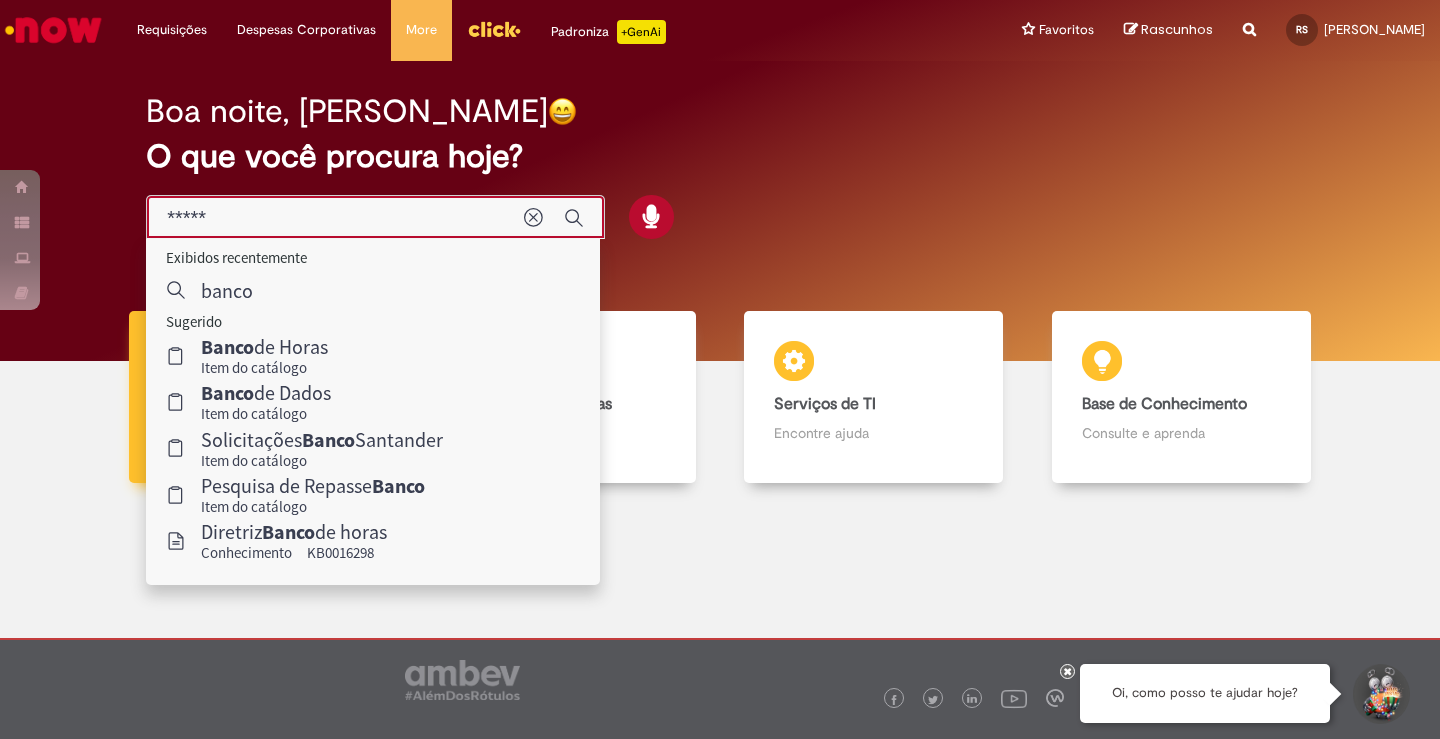 type on "*****" 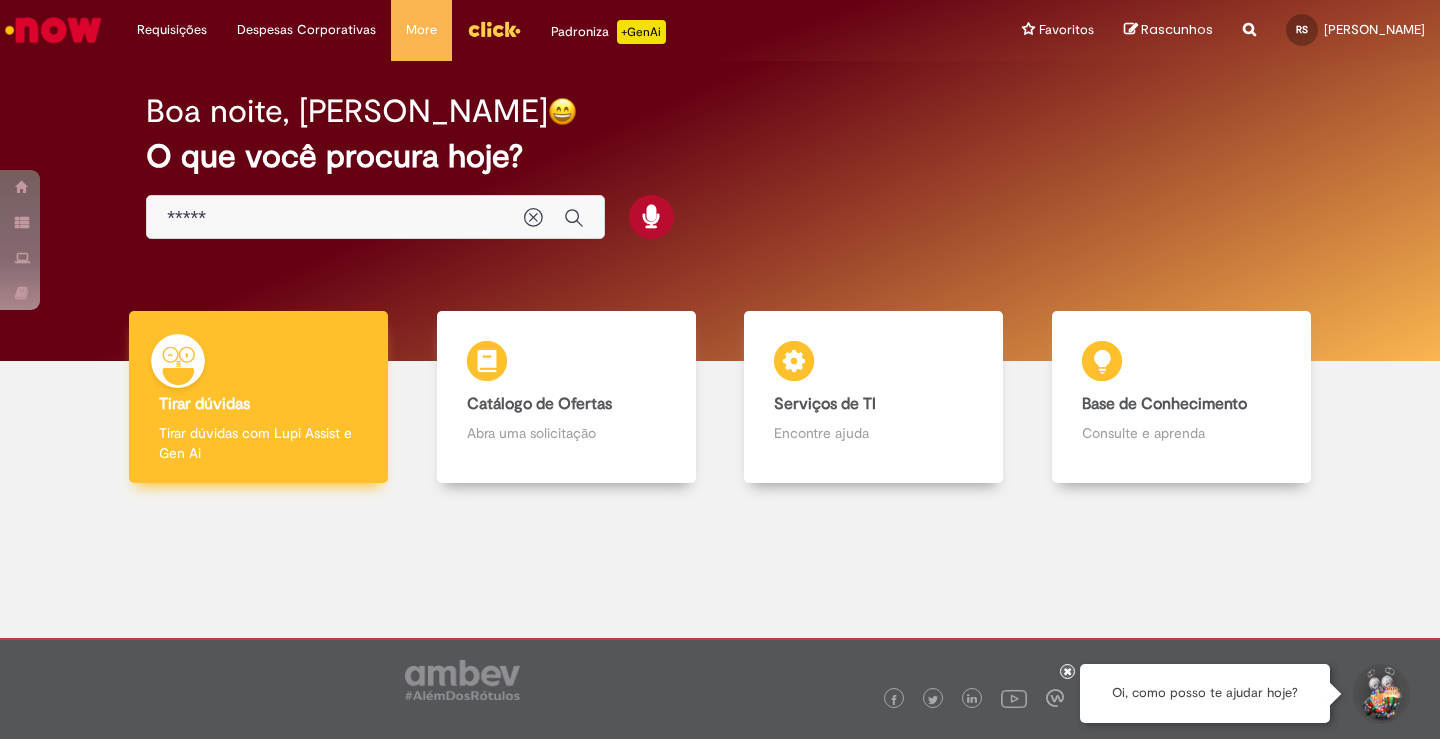 click on "Tirar dúvidas
Tirar dúvidas
Tirar dúvidas com Lupi Assist e Gen Ai" at bounding box center [258, 397] 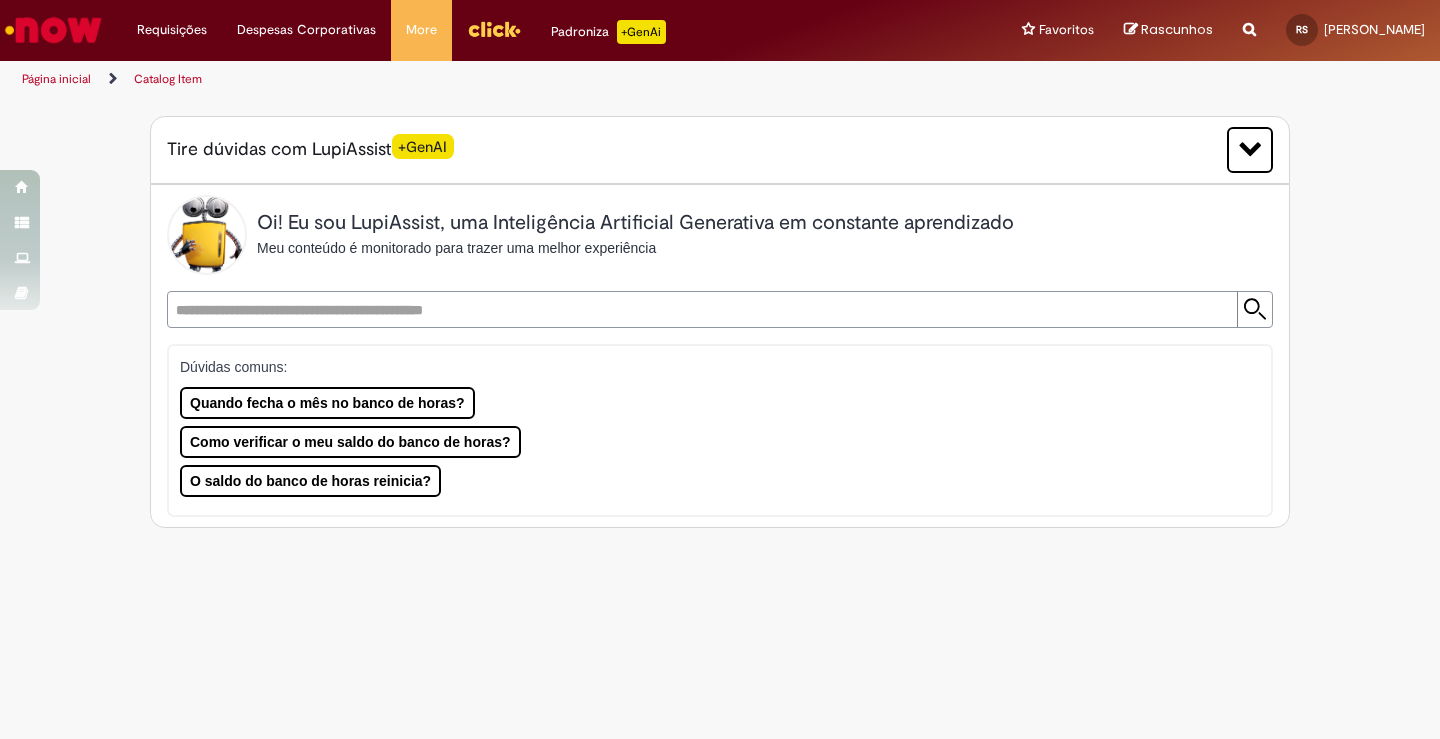 scroll, scrollTop: 0, scrollLeft: 0, axis: both 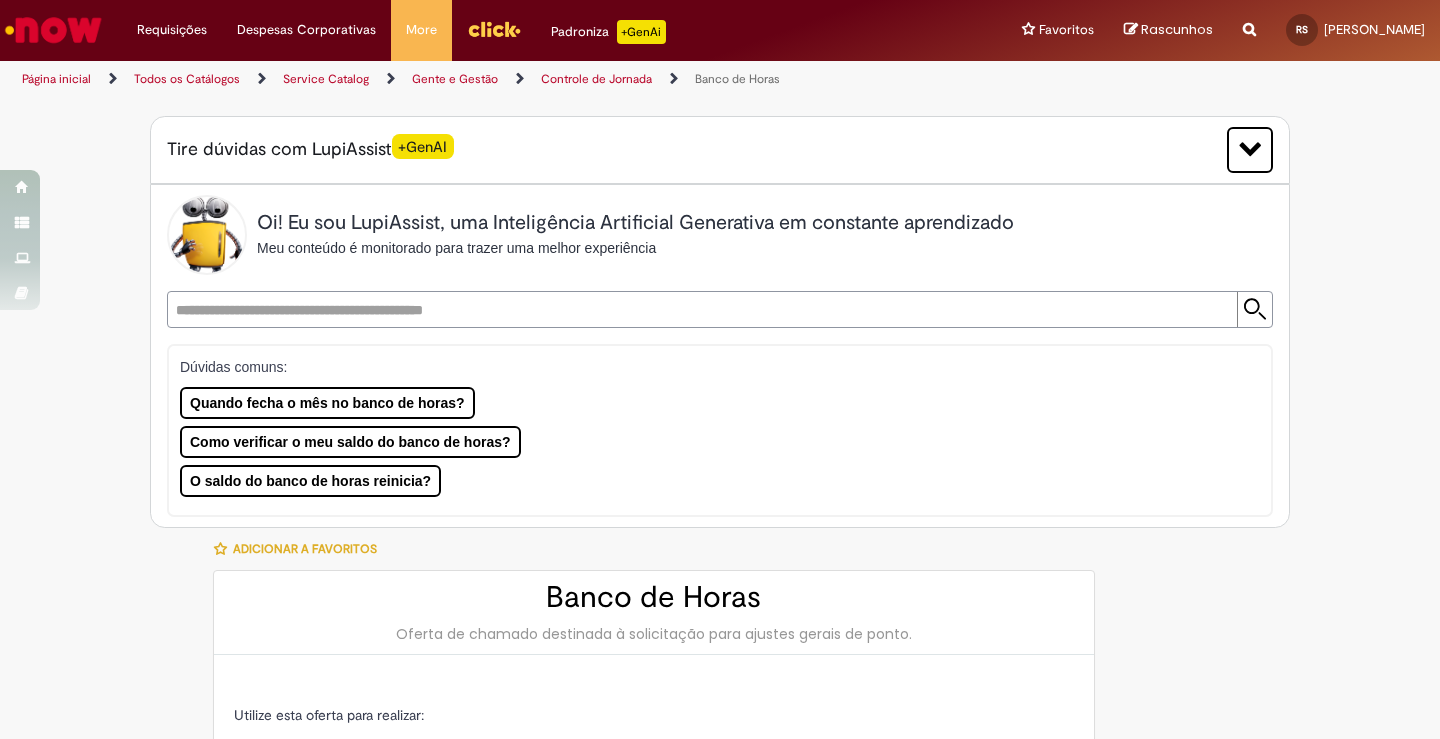 type on "********" 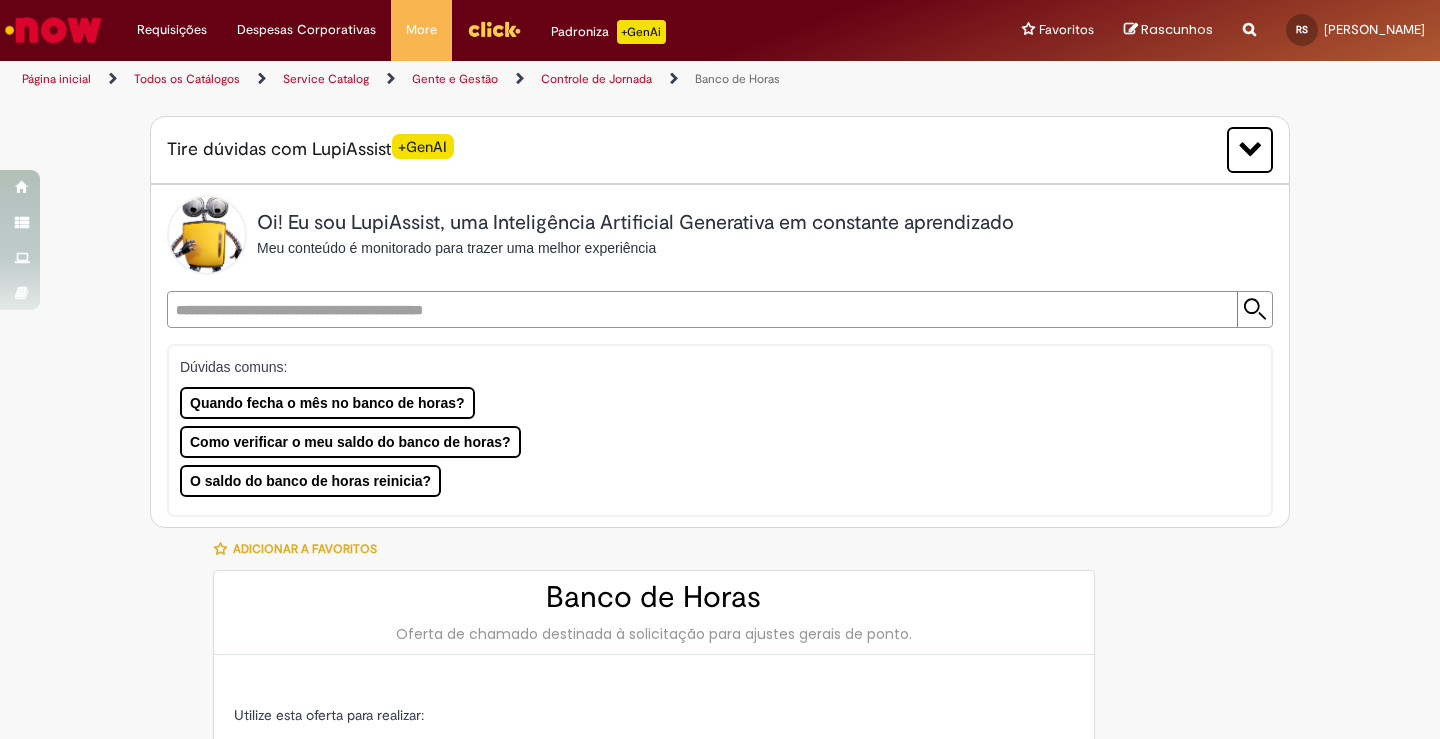 type on "**********" 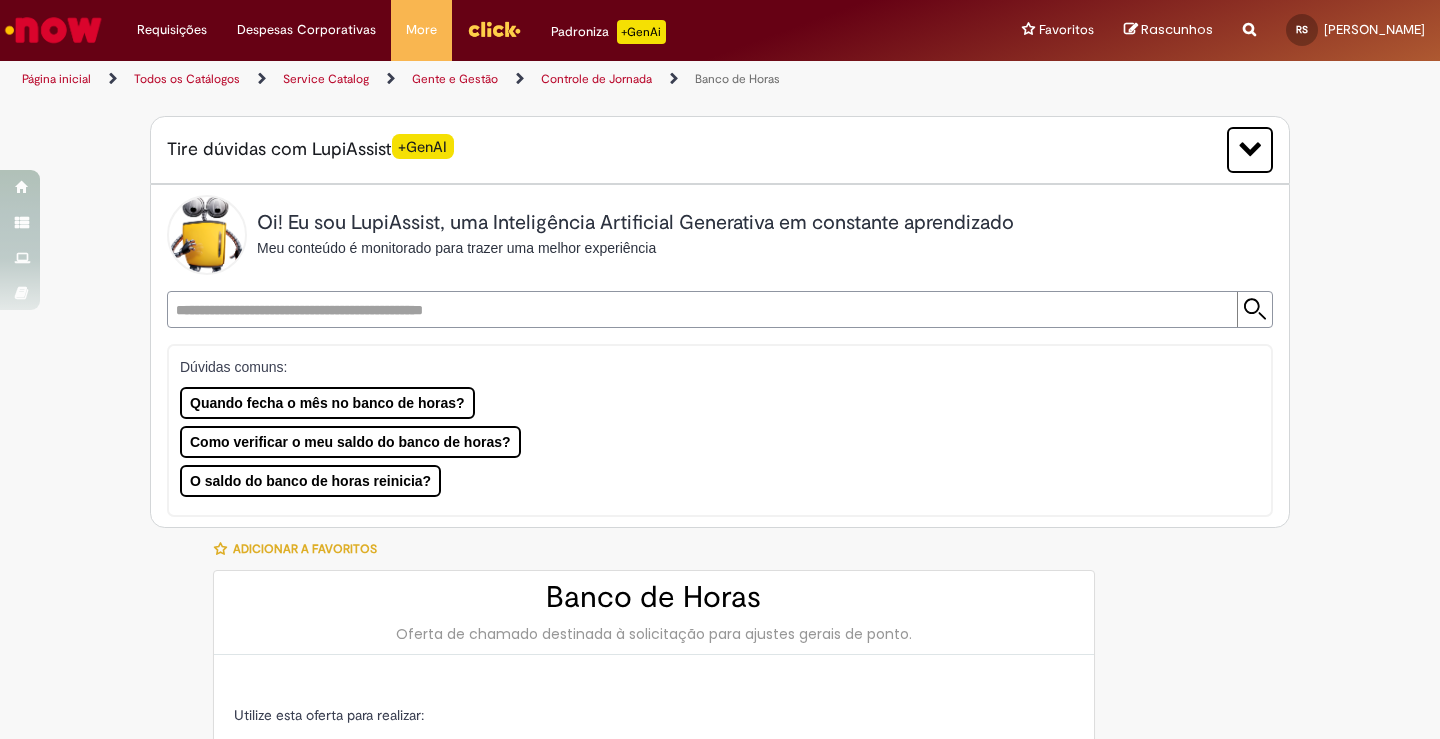 click on "Banco de Horas" at bounding box center (654, 597) 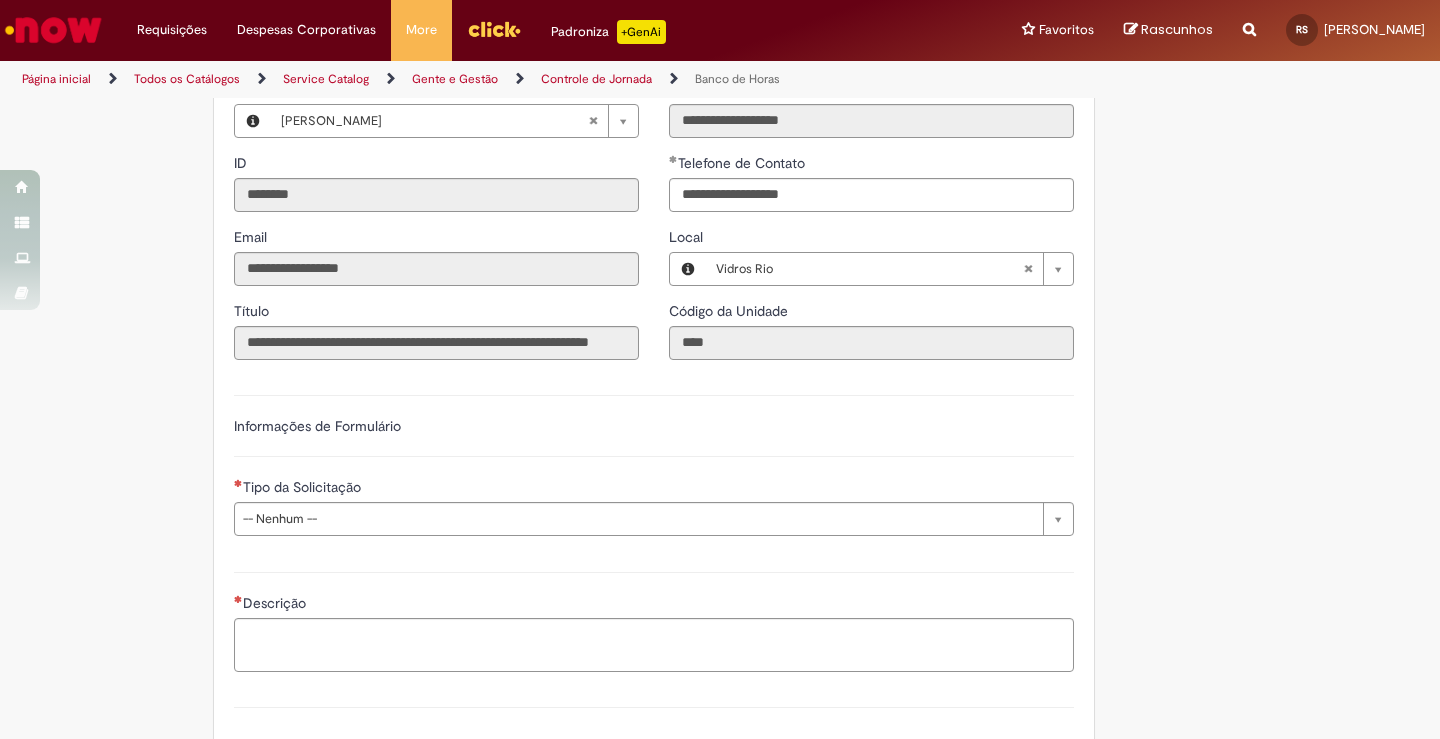 scroll, scrollTop: 1200, scrollLeft: 0, axis: vertical 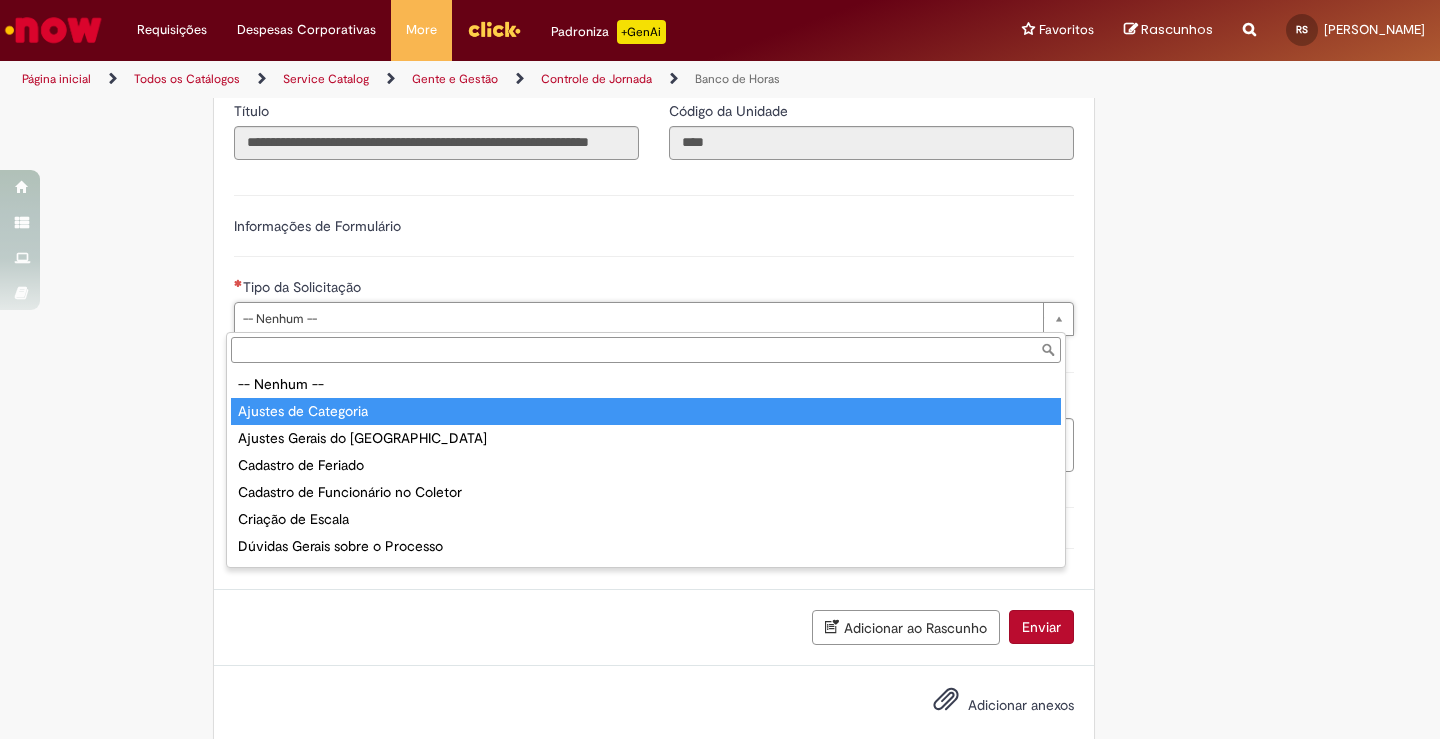 type on "**********" 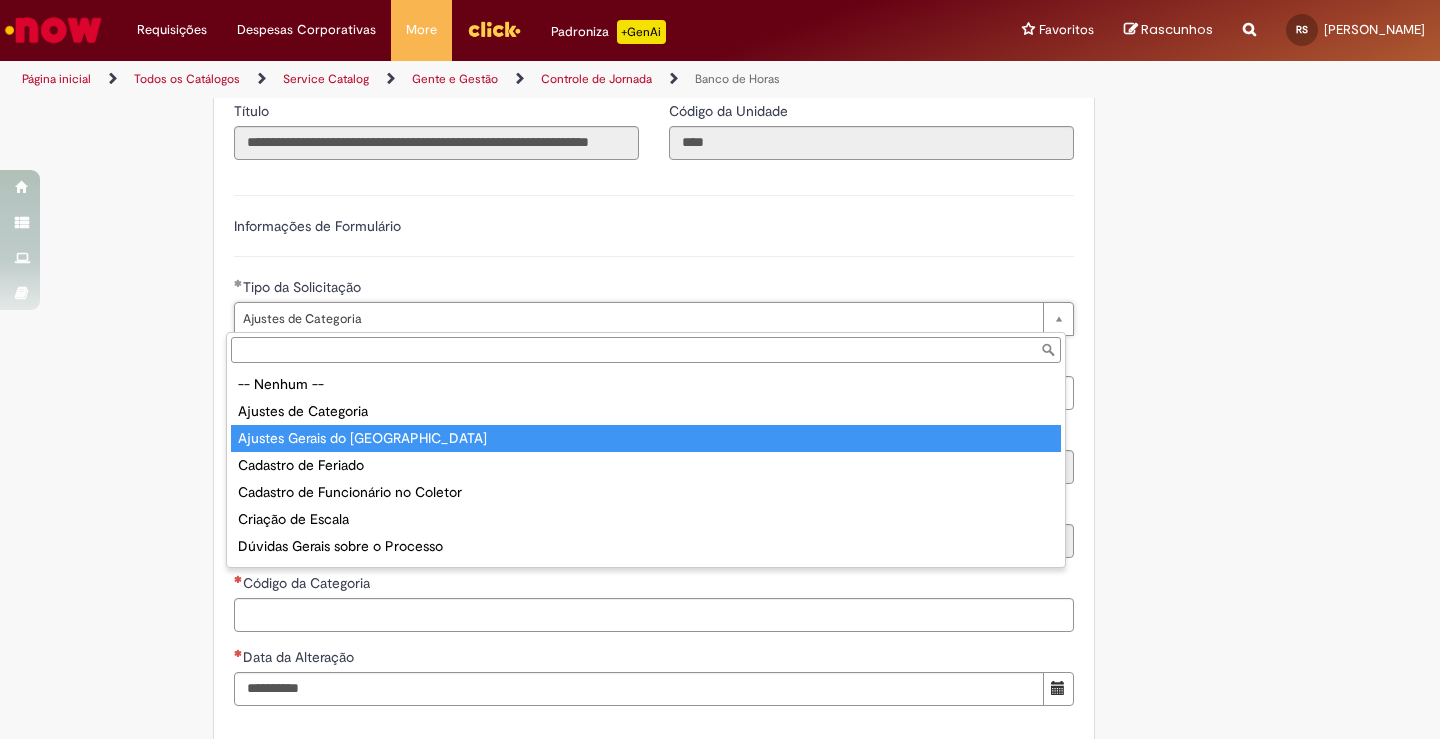 type on "**********" 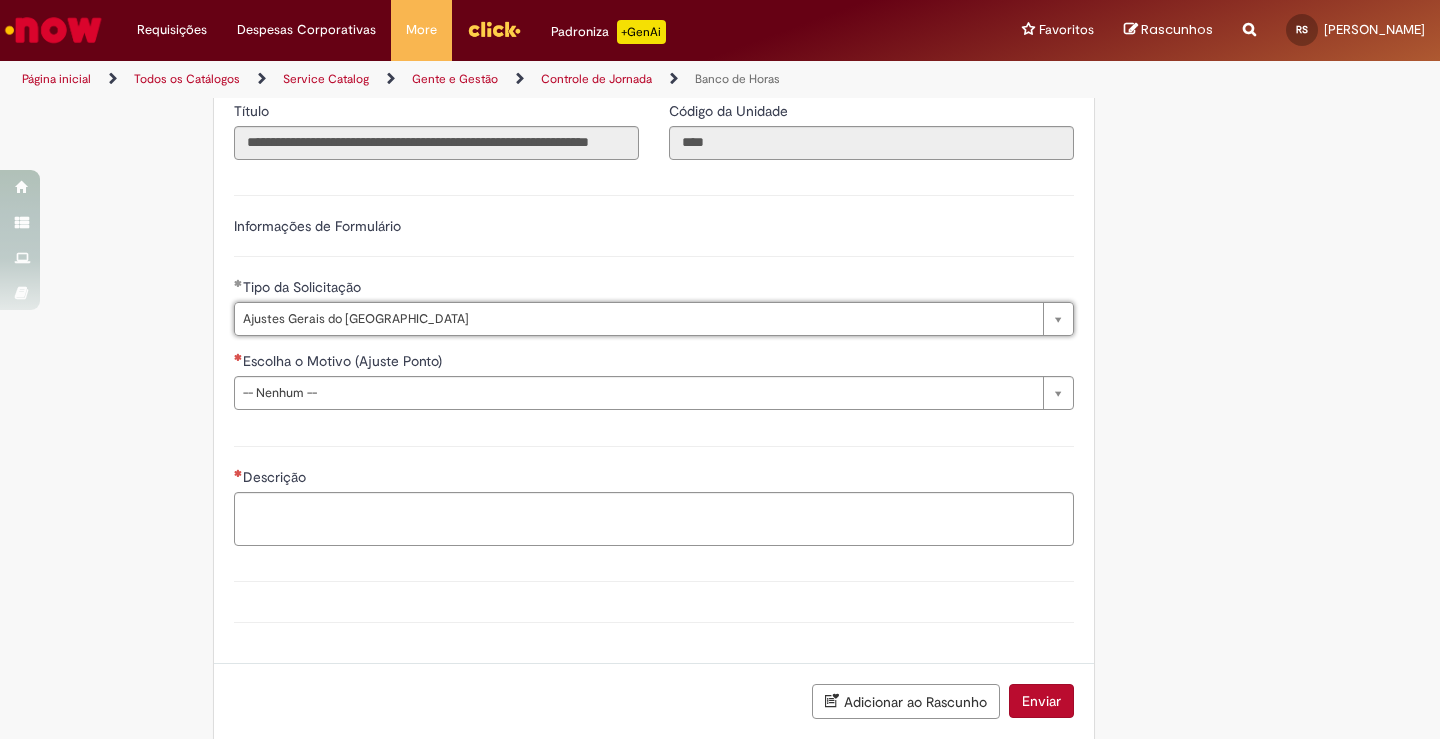 scroll, scrollTop: 0, scrollLeft: 127, axis: horizontal 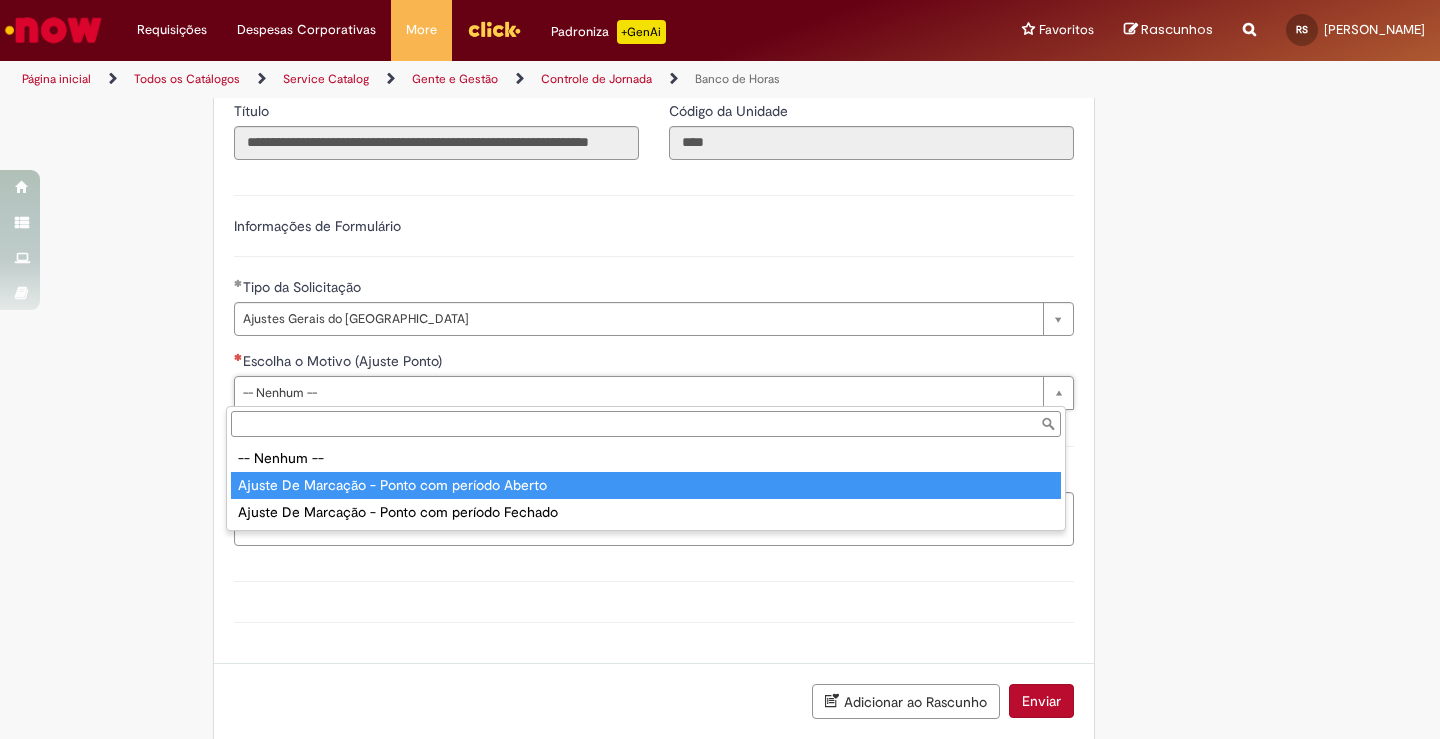 type on "**********" 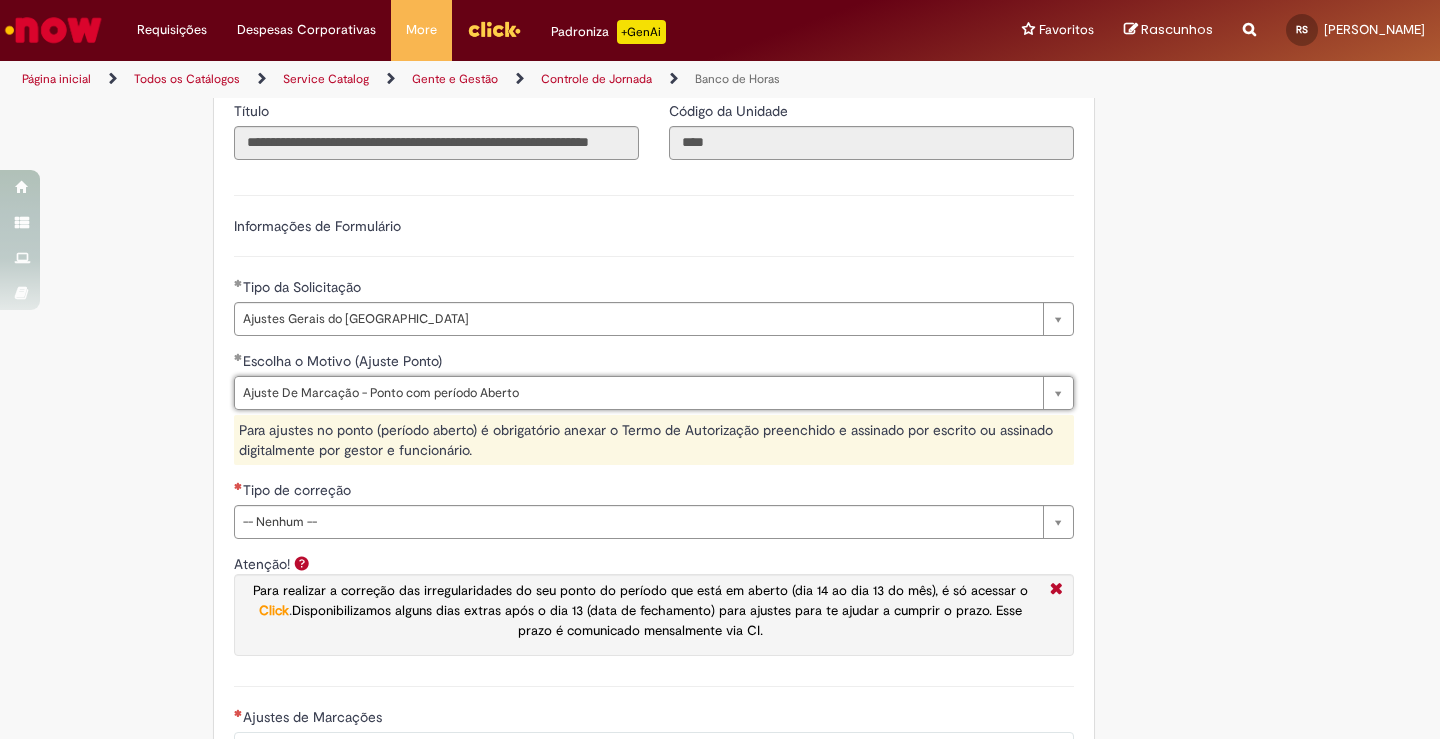 scroll, scrollTop: 1500, scrollLeft: 0, axis: vertical 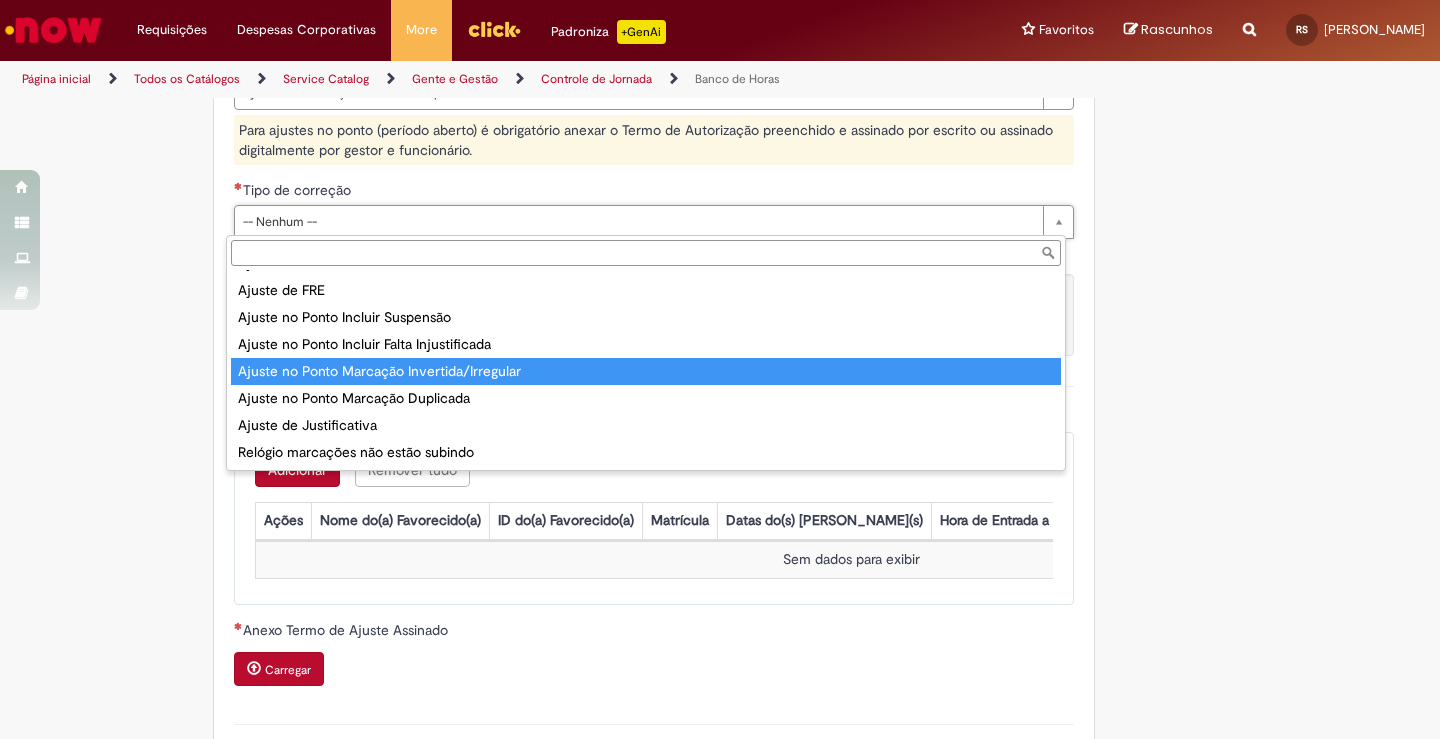 type on "**********" 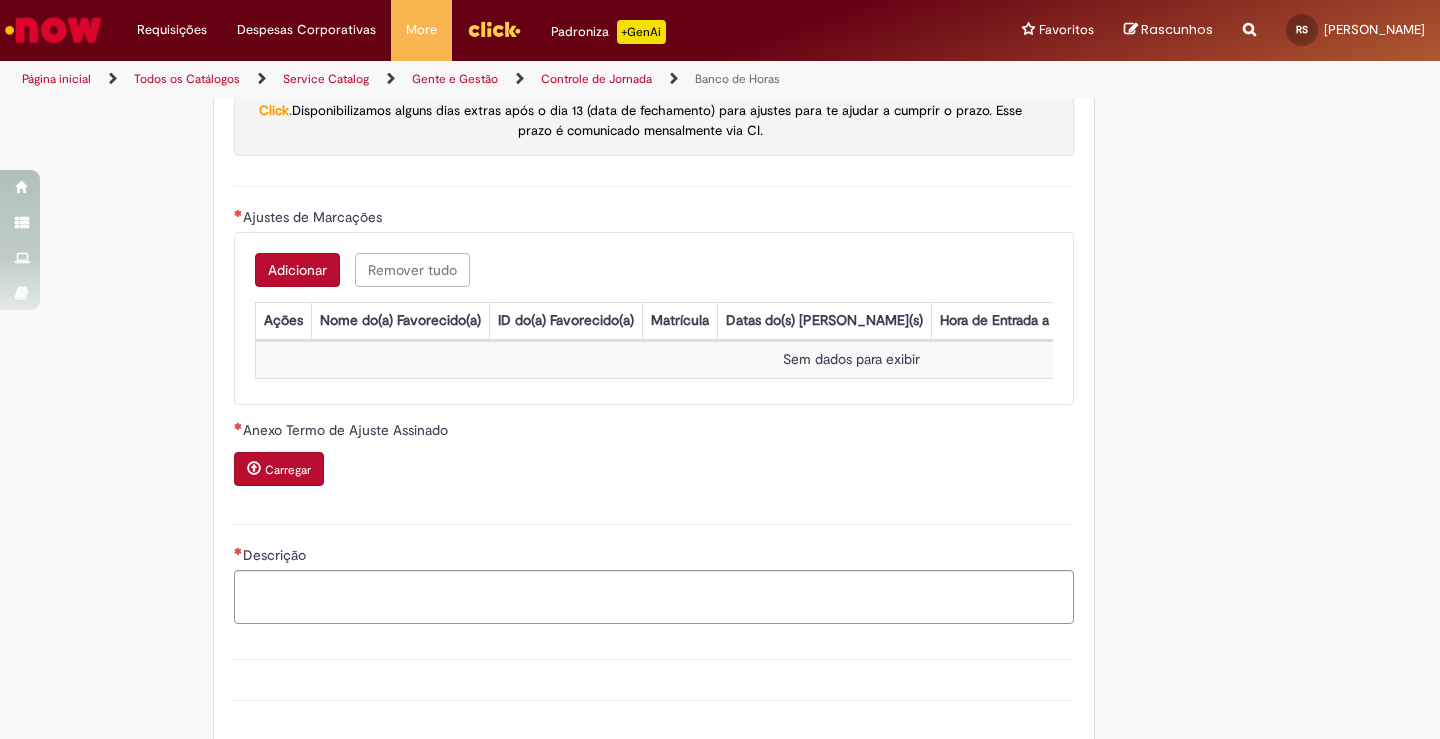 scroll, scrollTop: 1600, scrollLeft: 0, axis: vertical 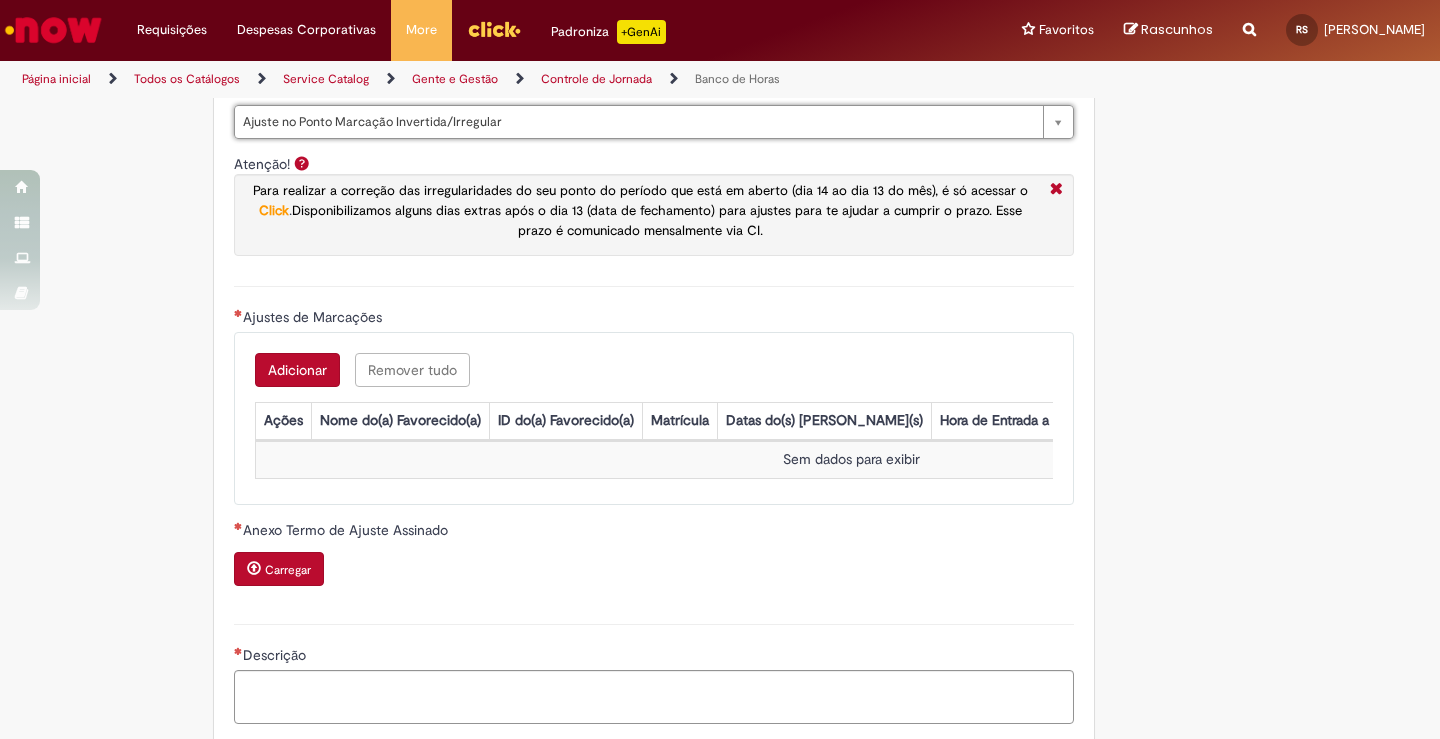 click on "Adicionar" at bounding box center [297, 370] 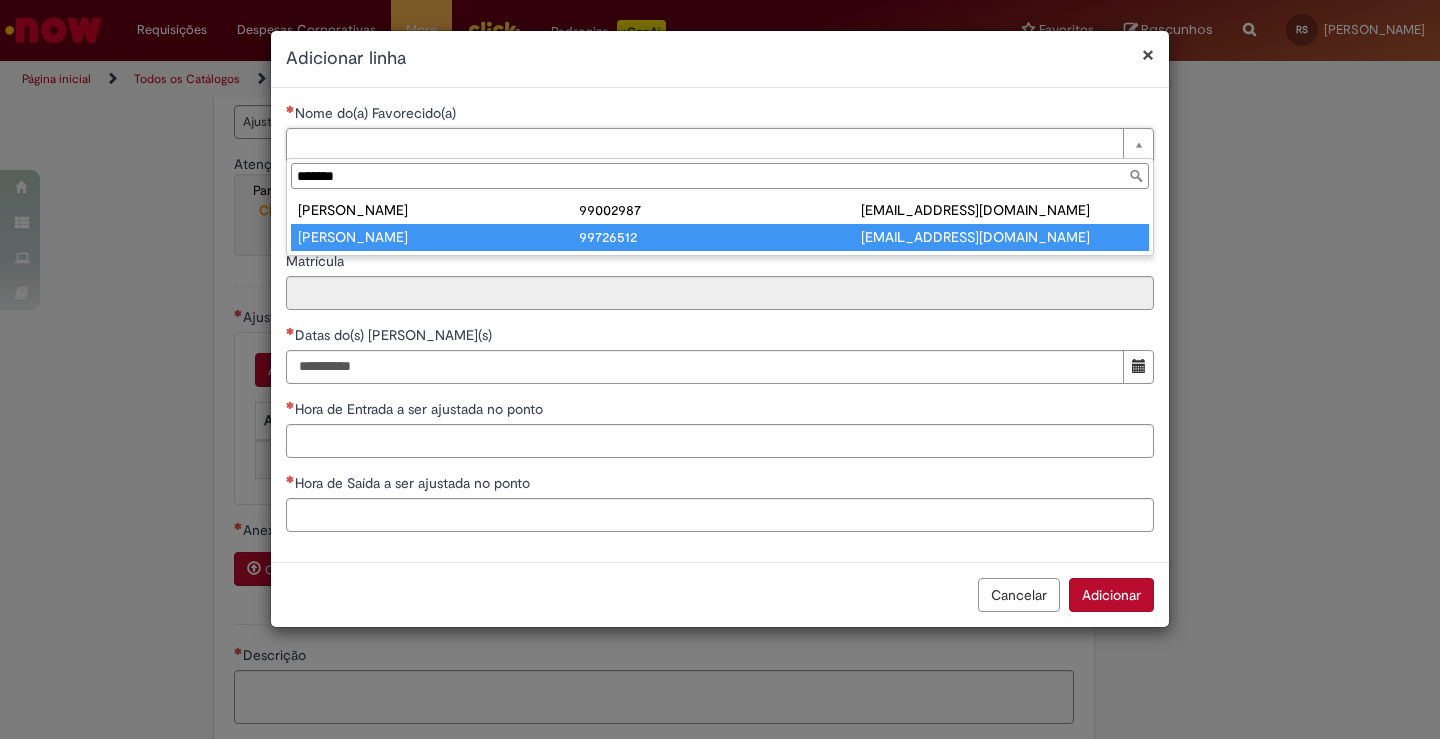 type on "*******" 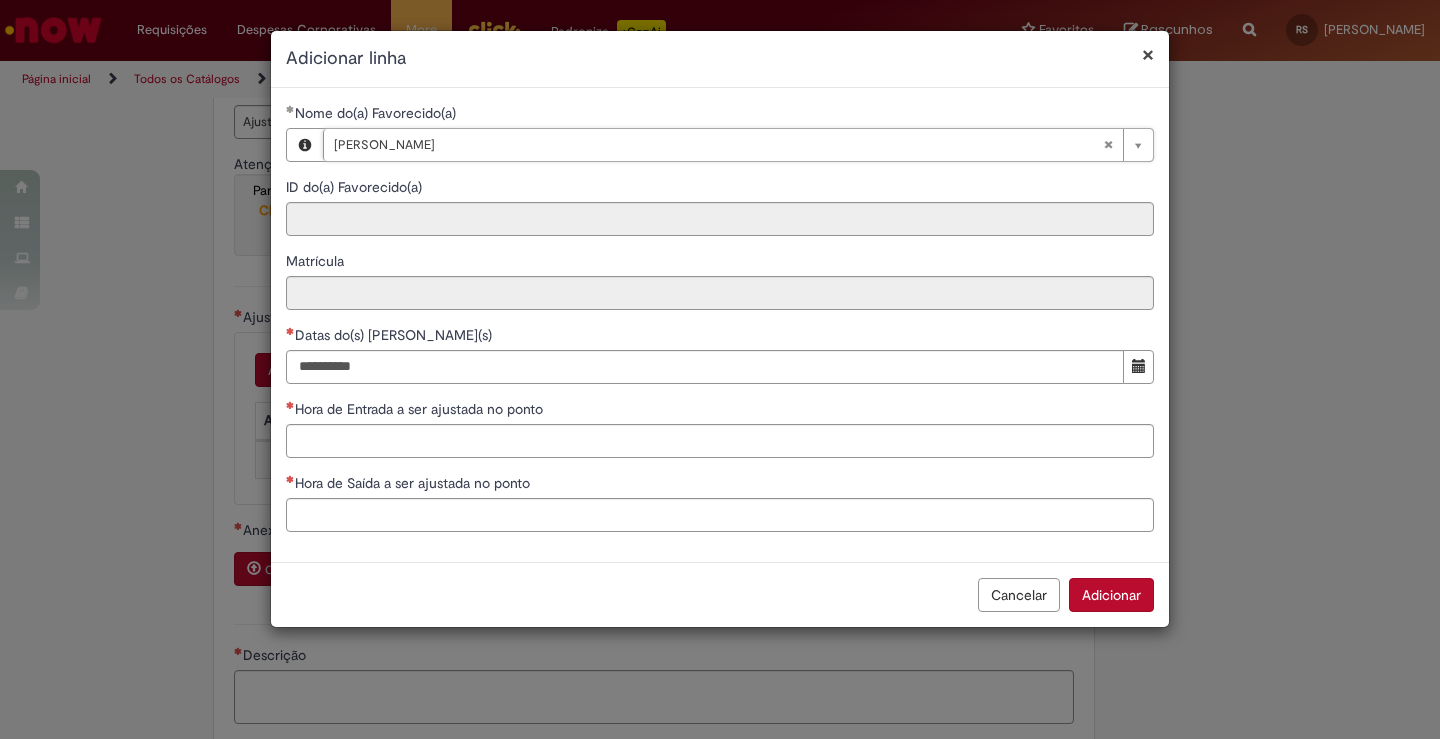 type on "********" 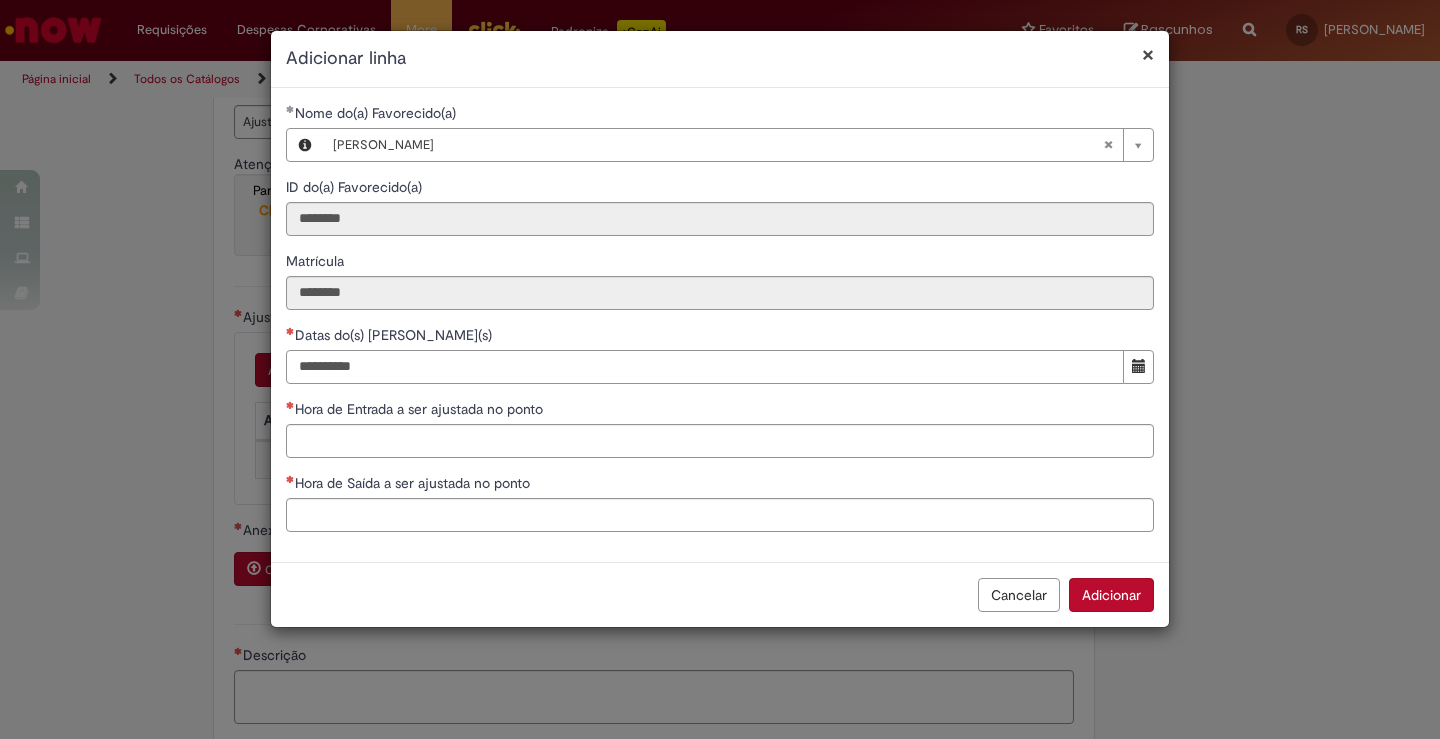 click on "Datas do(s) Ajuste(s)" at bounding box center [705, 367] 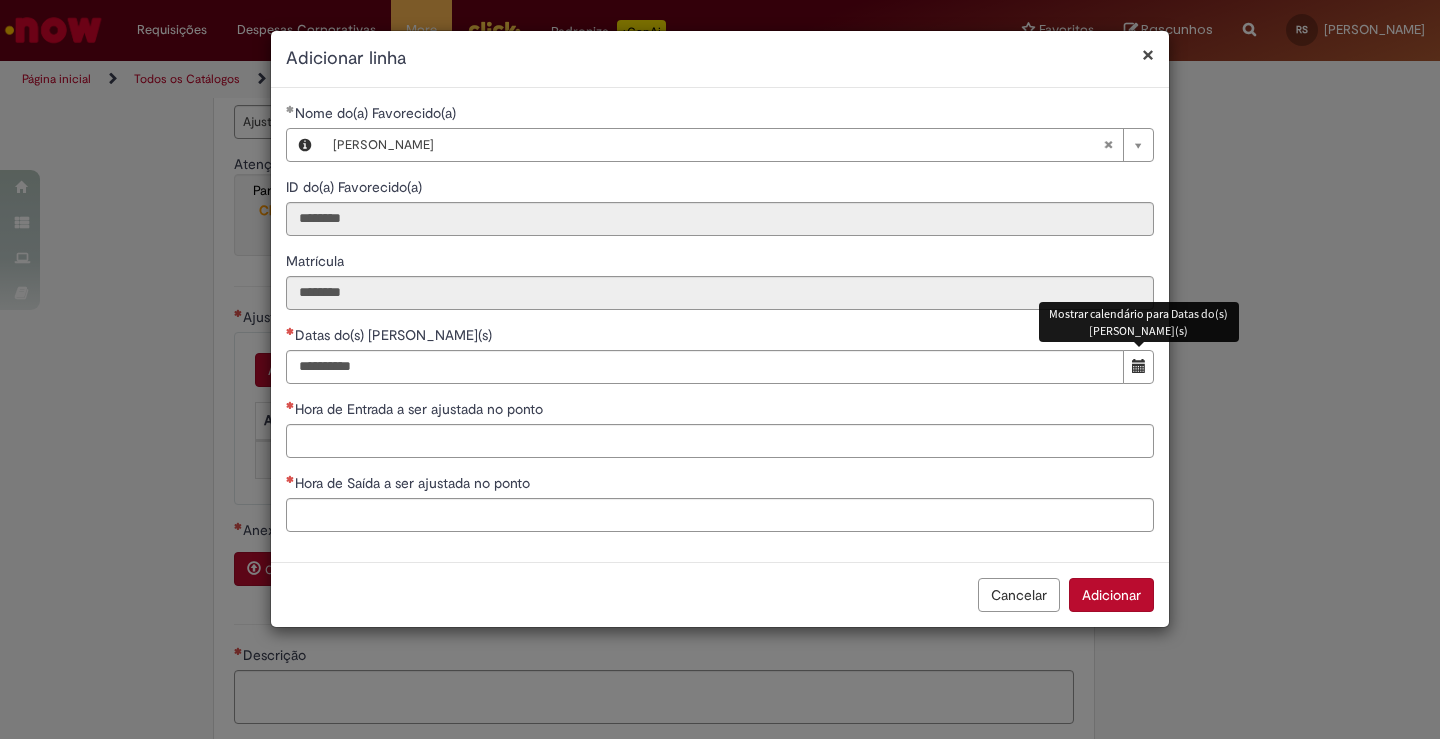 click at bounding box center [1138, 367] 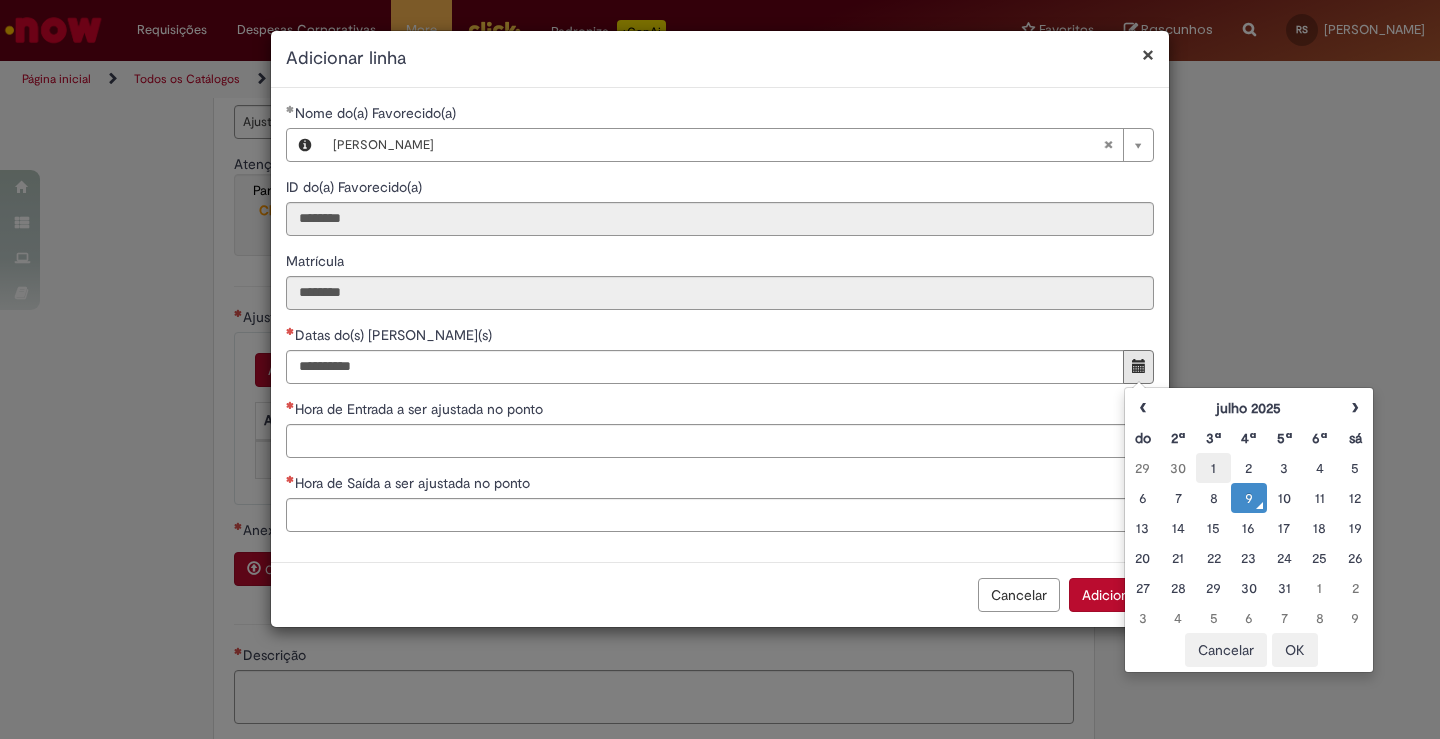 click on "1" at bounding box center (1213, 468) 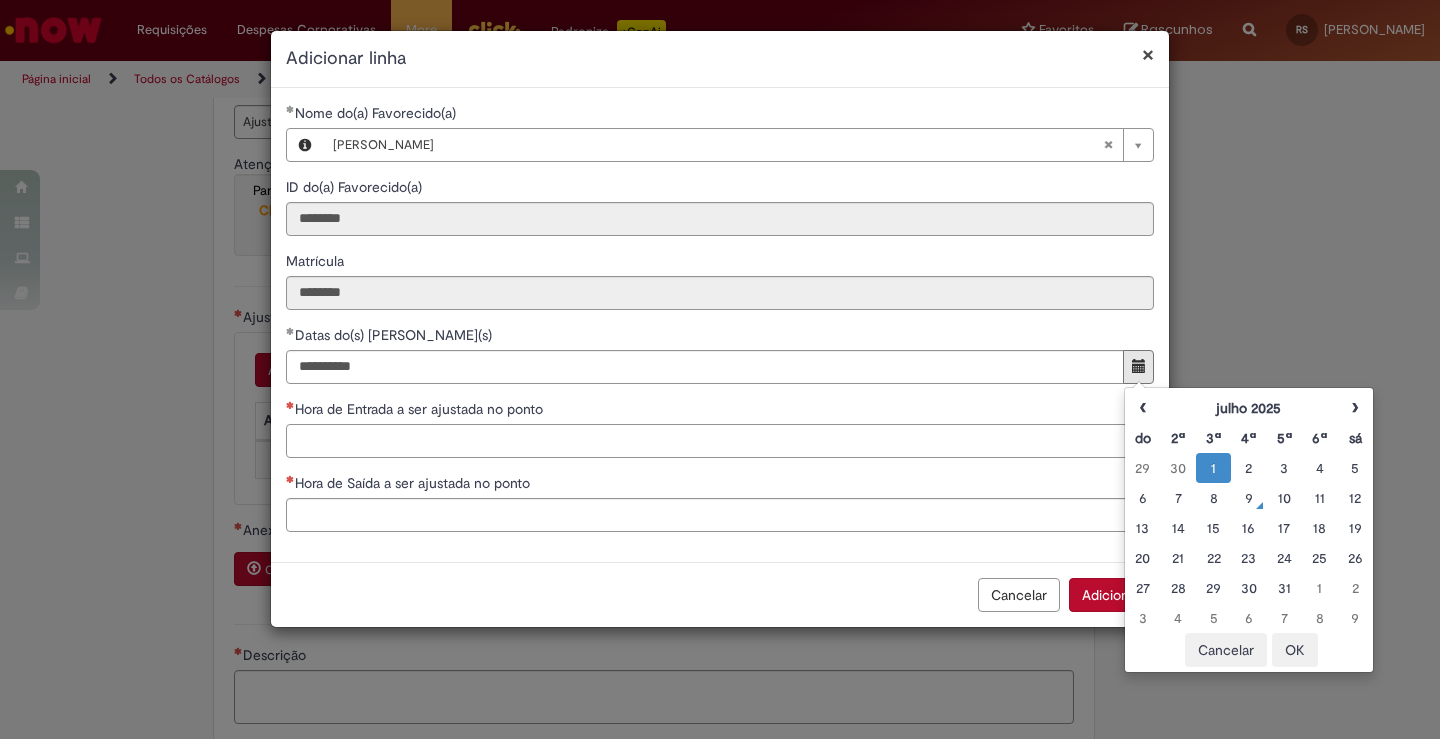 click on "Hora de Entrada a ser ajustada no ponto" at bounding box center (720, 441) 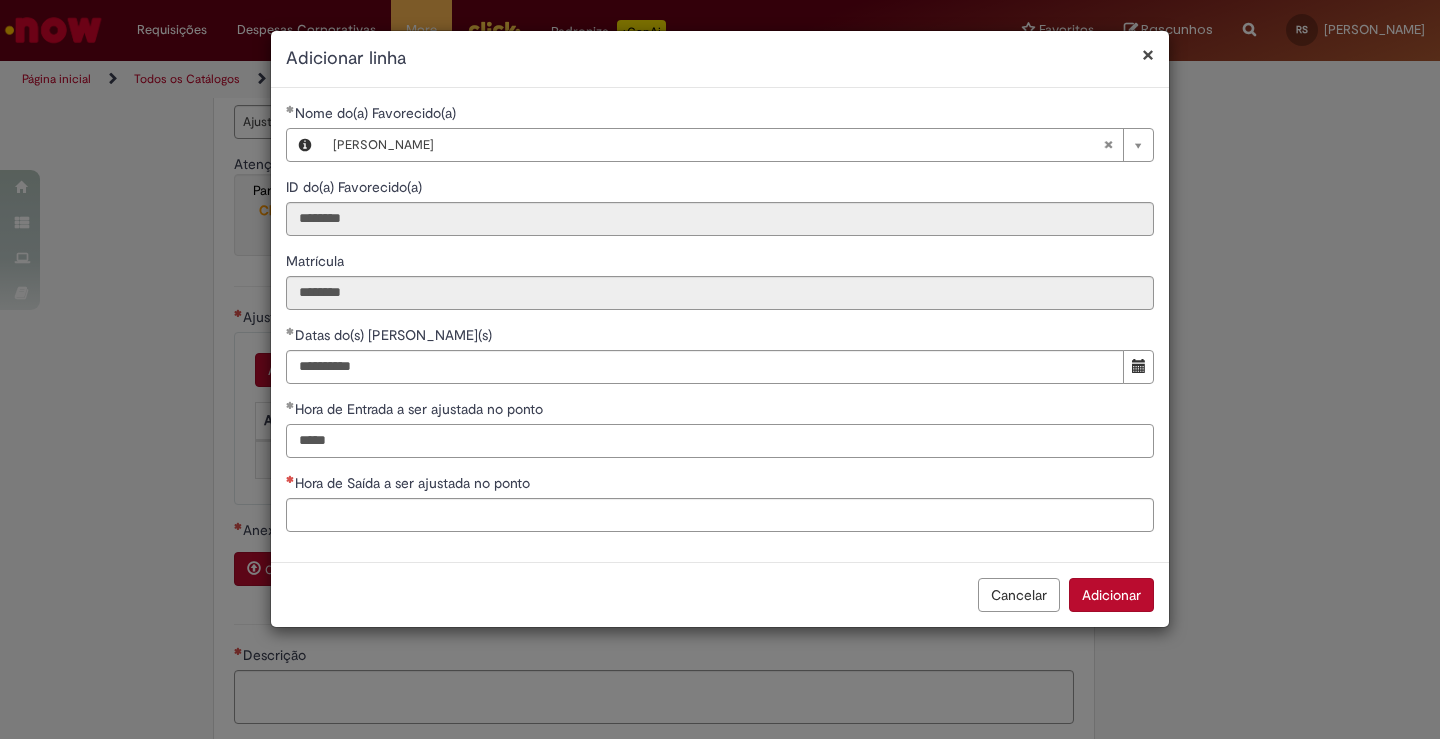 type on "*****" 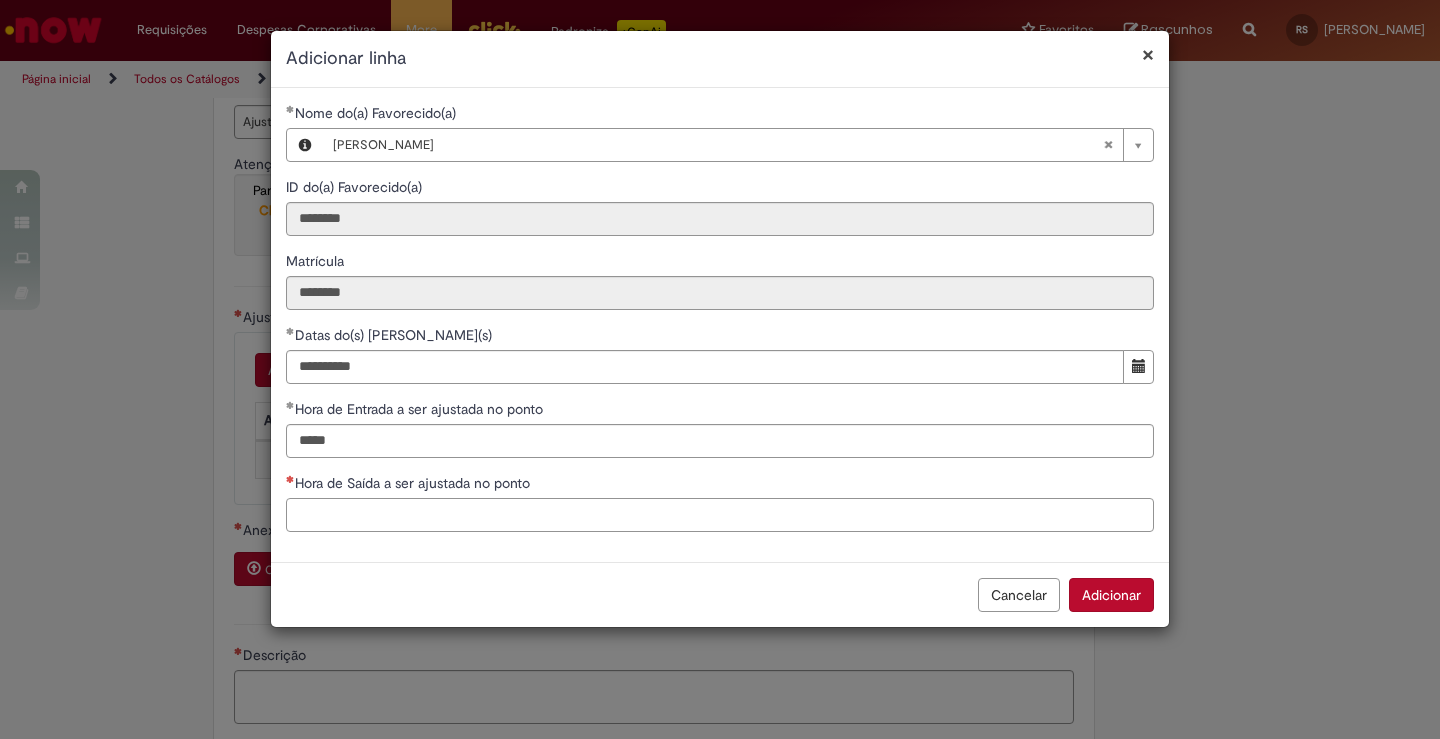 click on "Hora de Saída a ser ajustada no ponto" at bounding box center [720, 515] 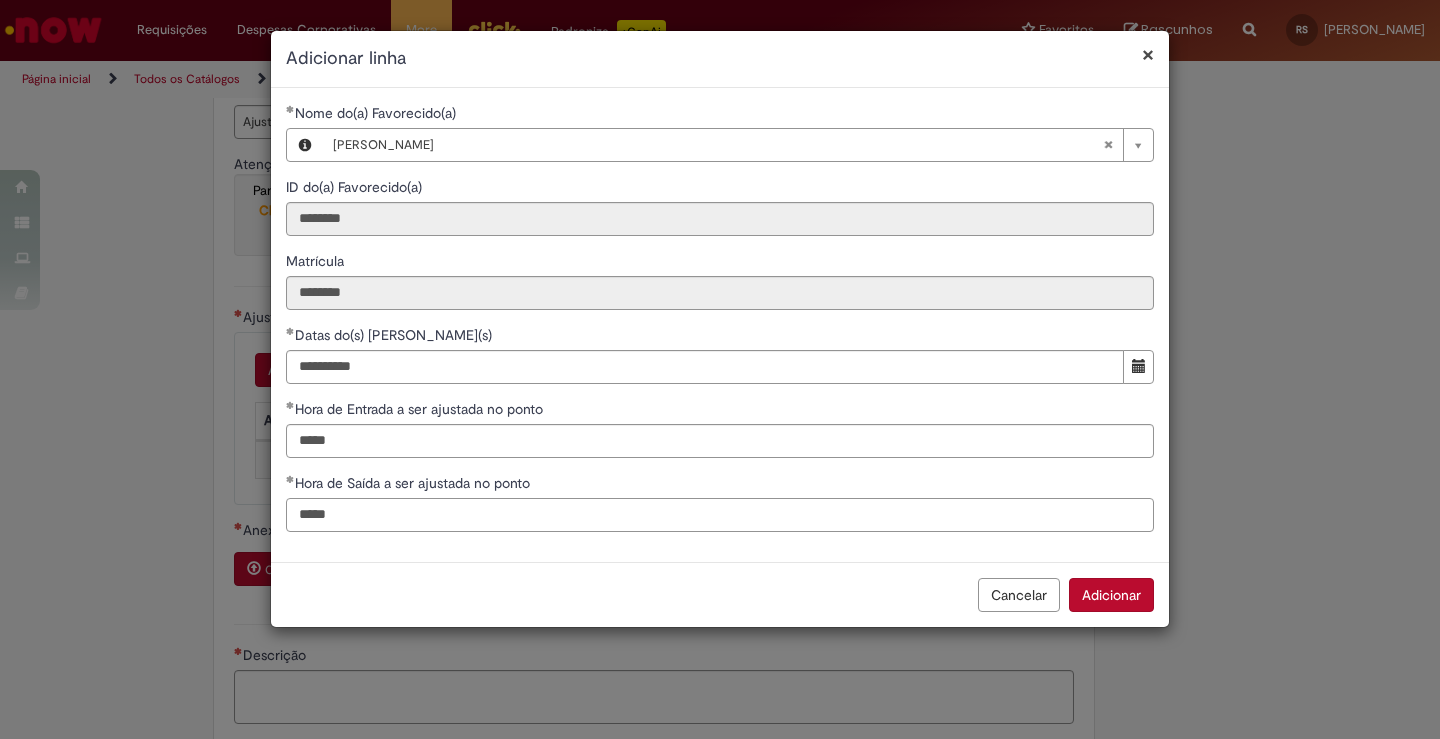 click on "*****" at bounding box center [720, 515] 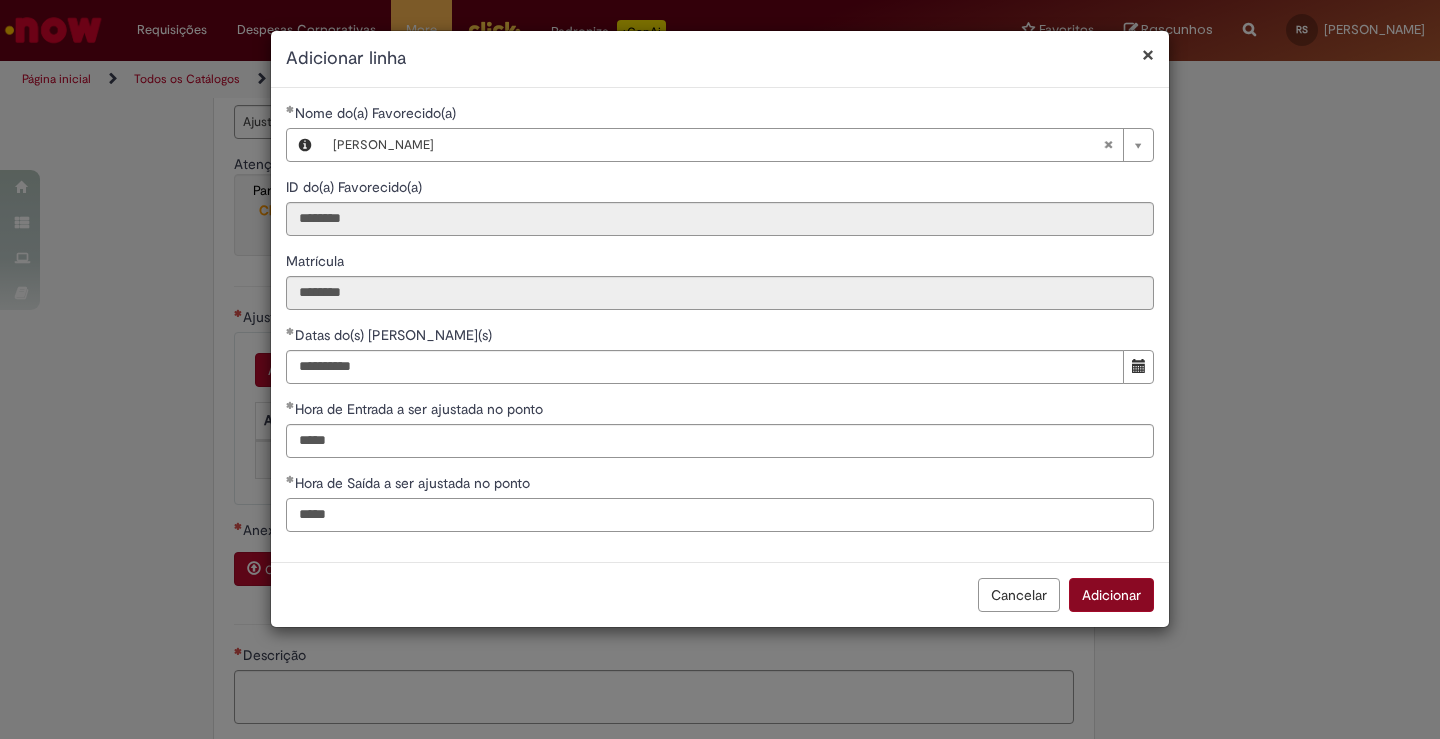 type on "*****" 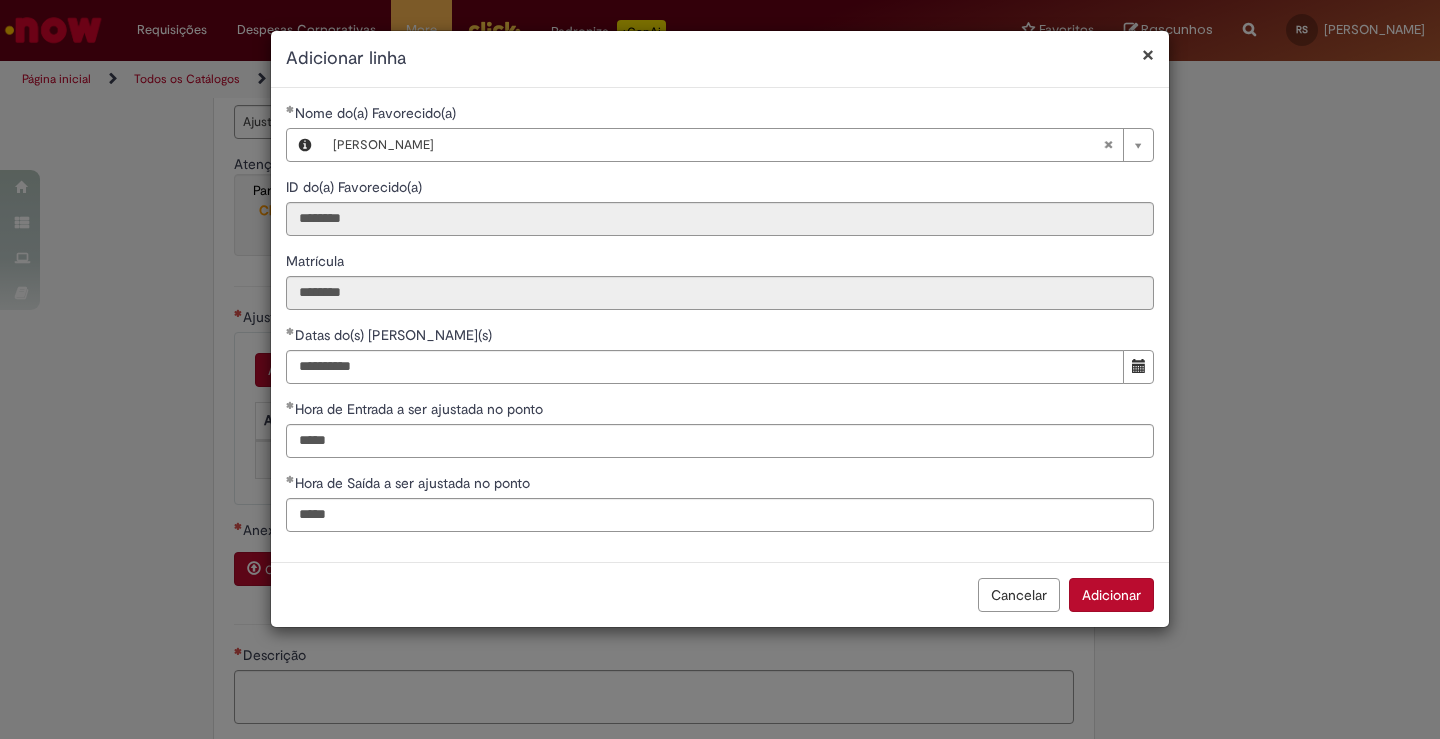 click on "Adicionar" at bounding box center [1111, 595] 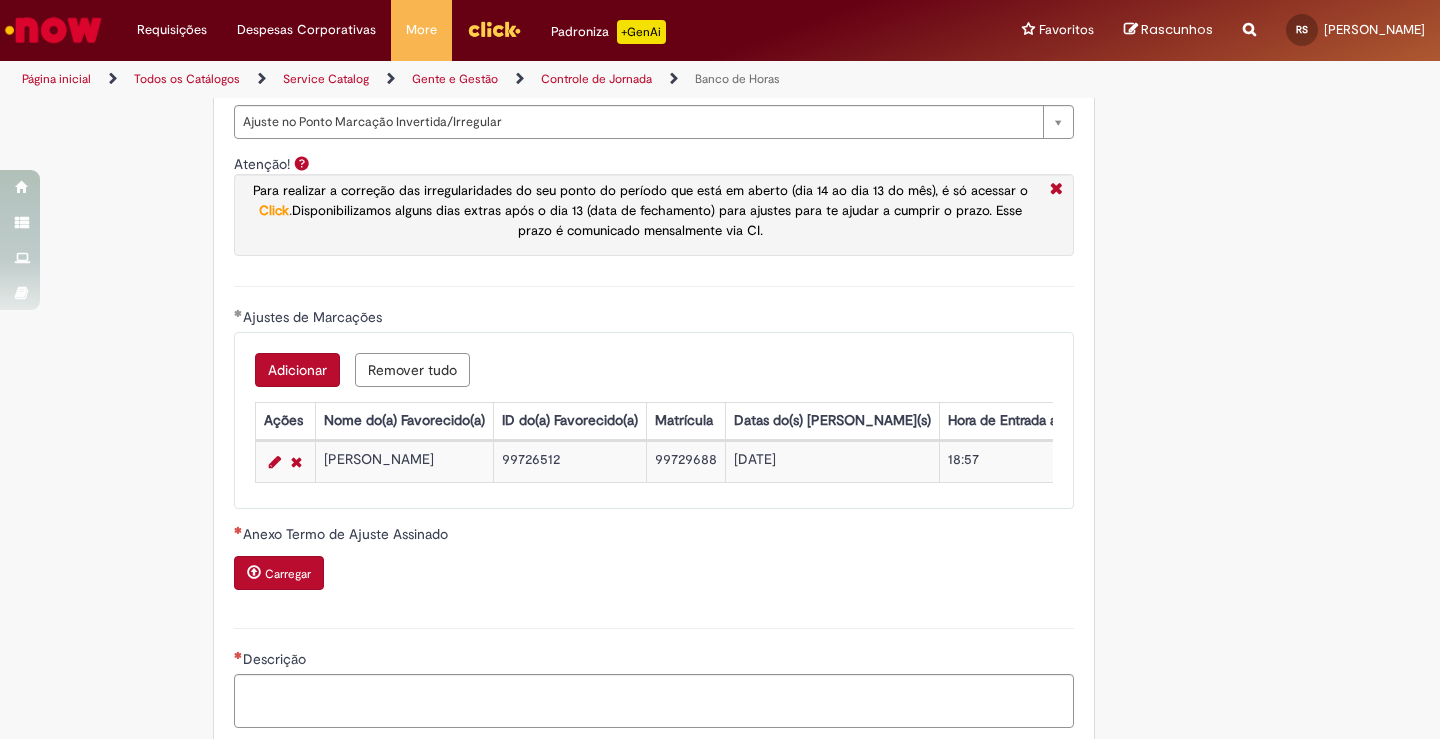 scroll, scrollTop: 1800, scrollLeft: 0, axis: vertical 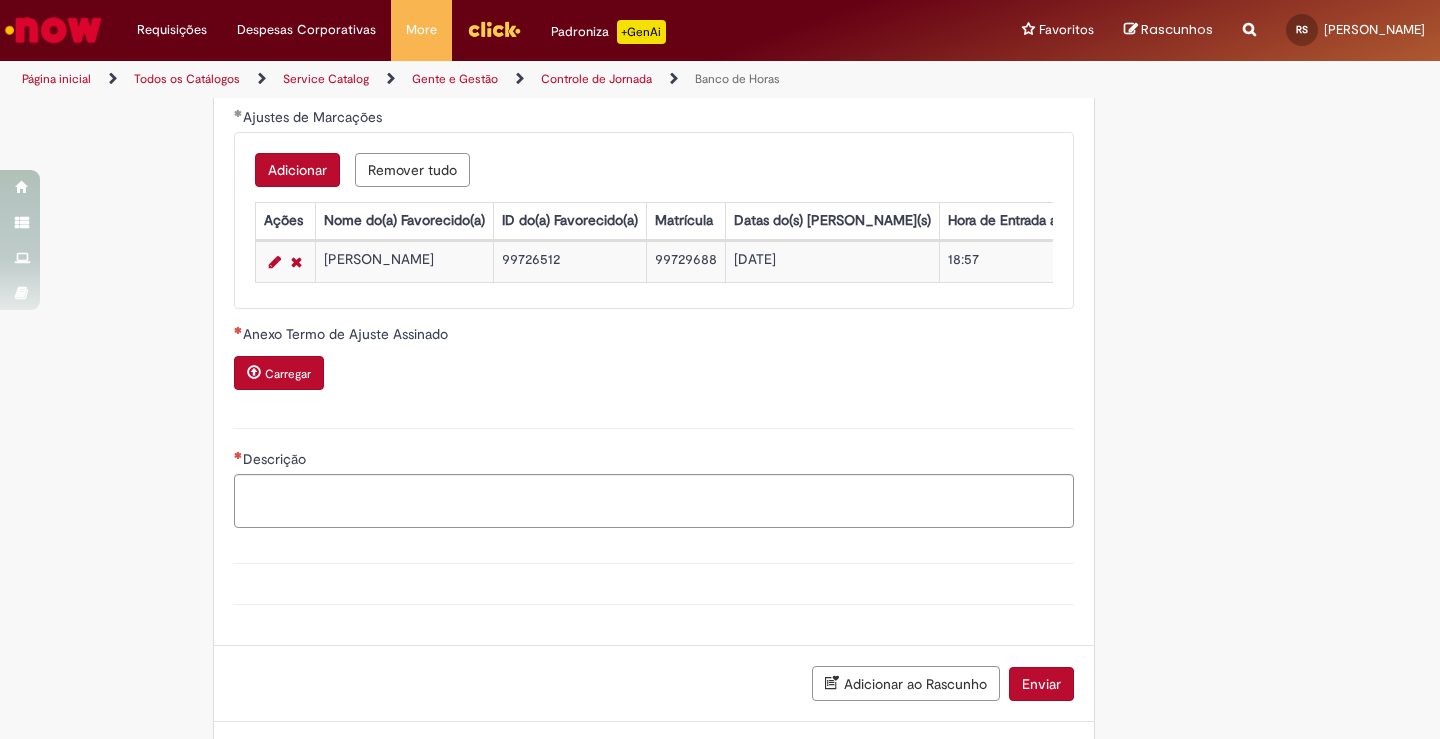click on "Carregar" at bounding box center [279, 373] 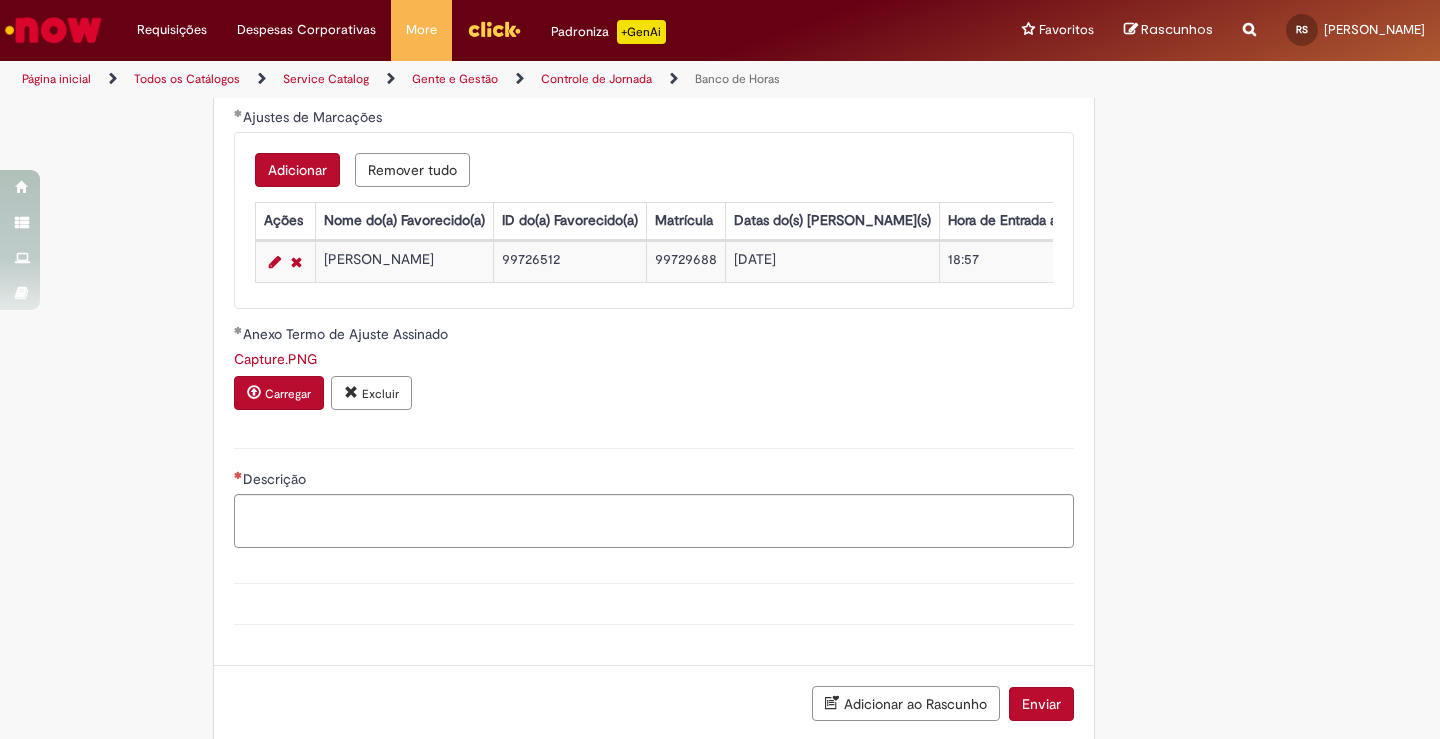 scroll, scrollTop: 1900, scrollLeft: 0, axis: vertical 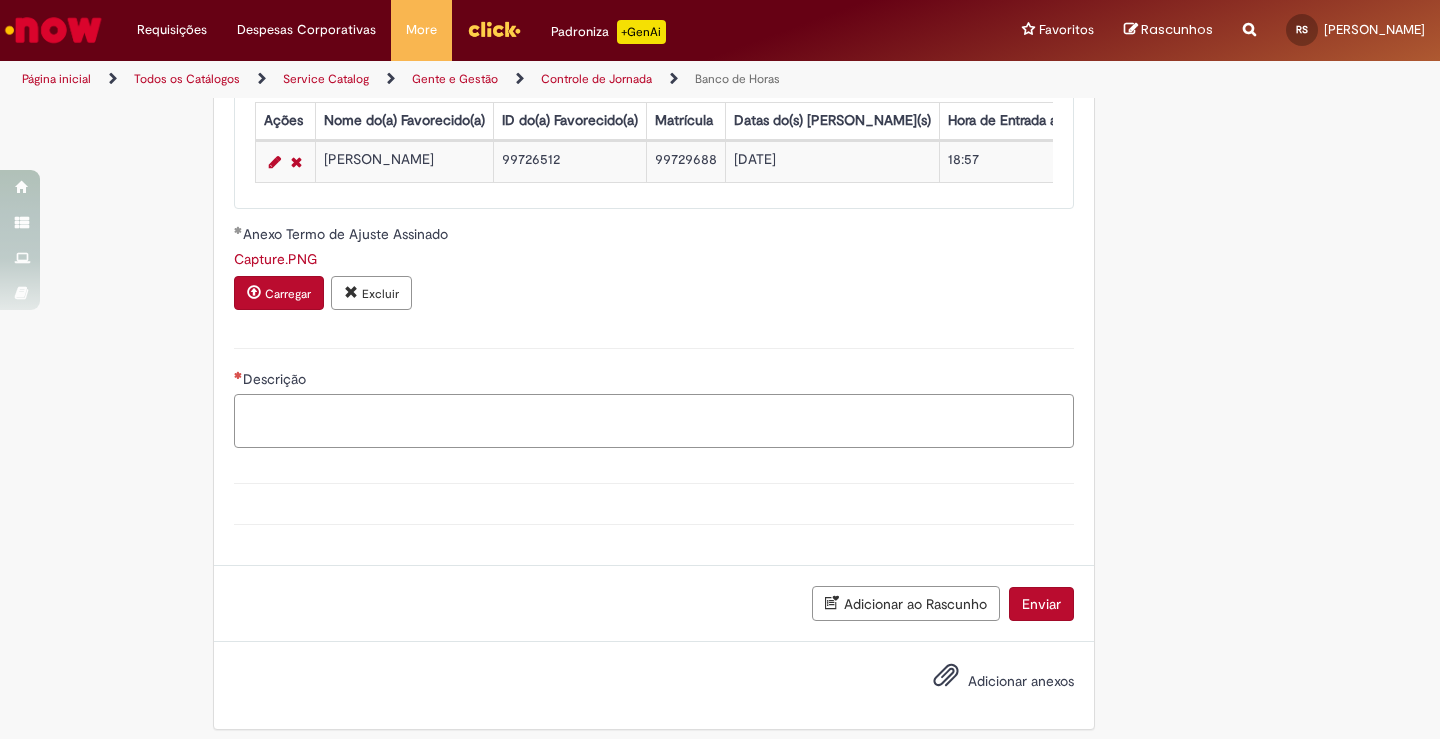 click on "Descrição" at bounding box center (654, 421) 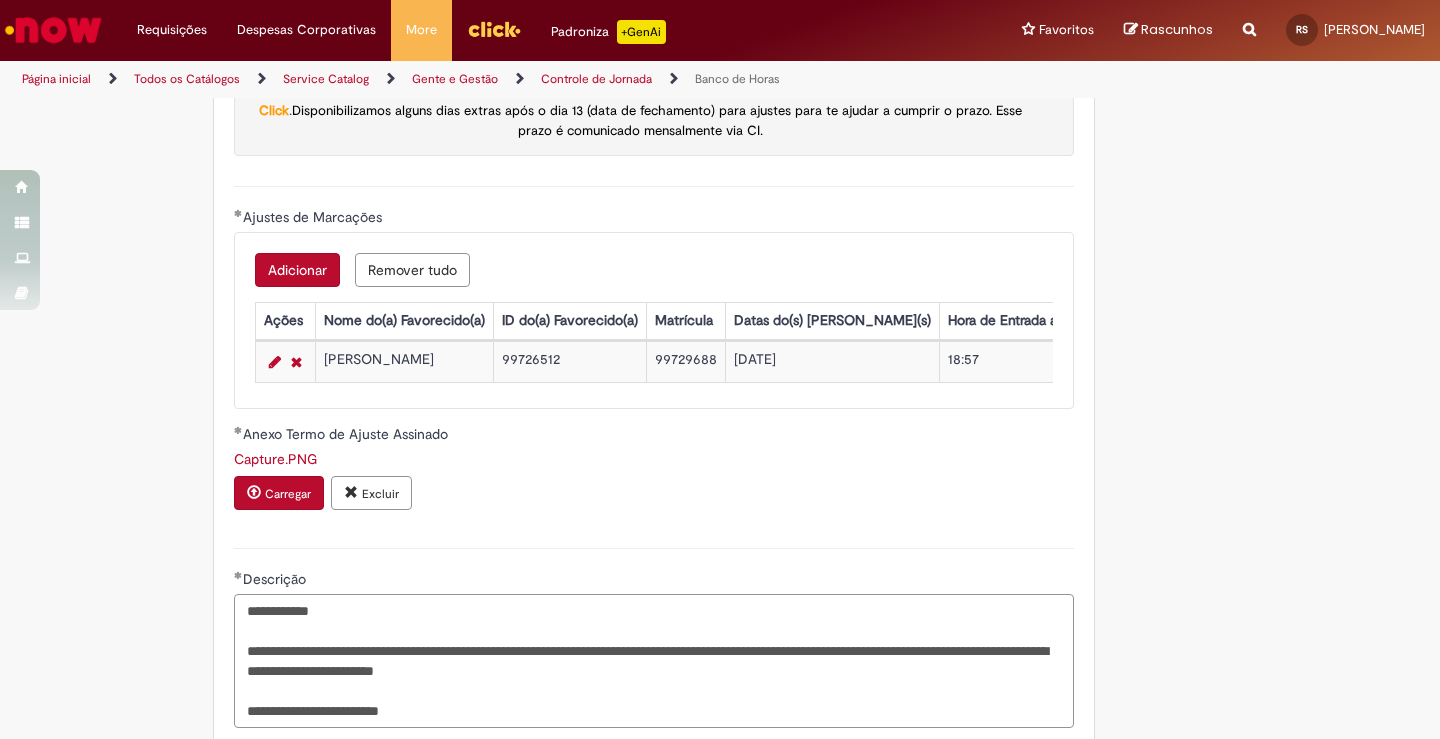 scroll, scrollTop: 2000, scrollLeft: 0, axis: vertical 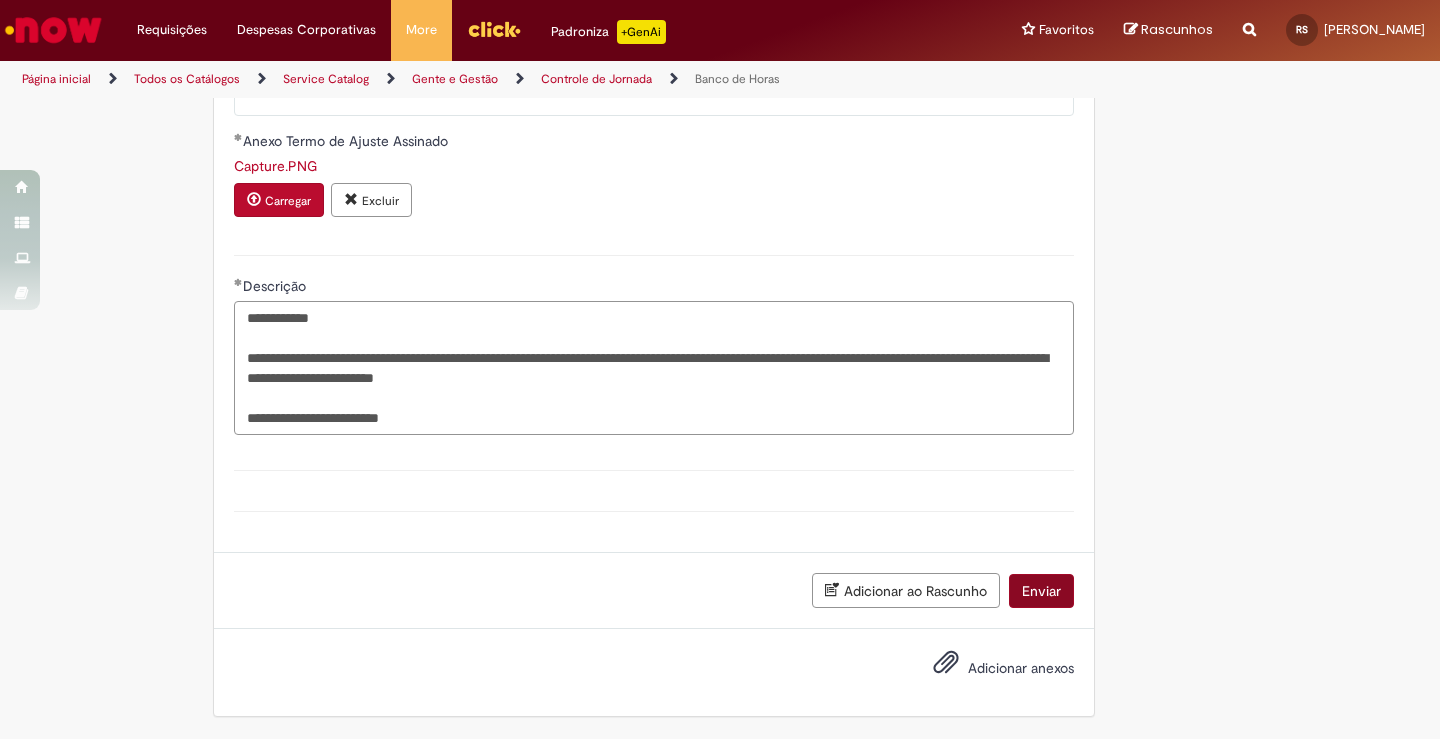 type on "**********" 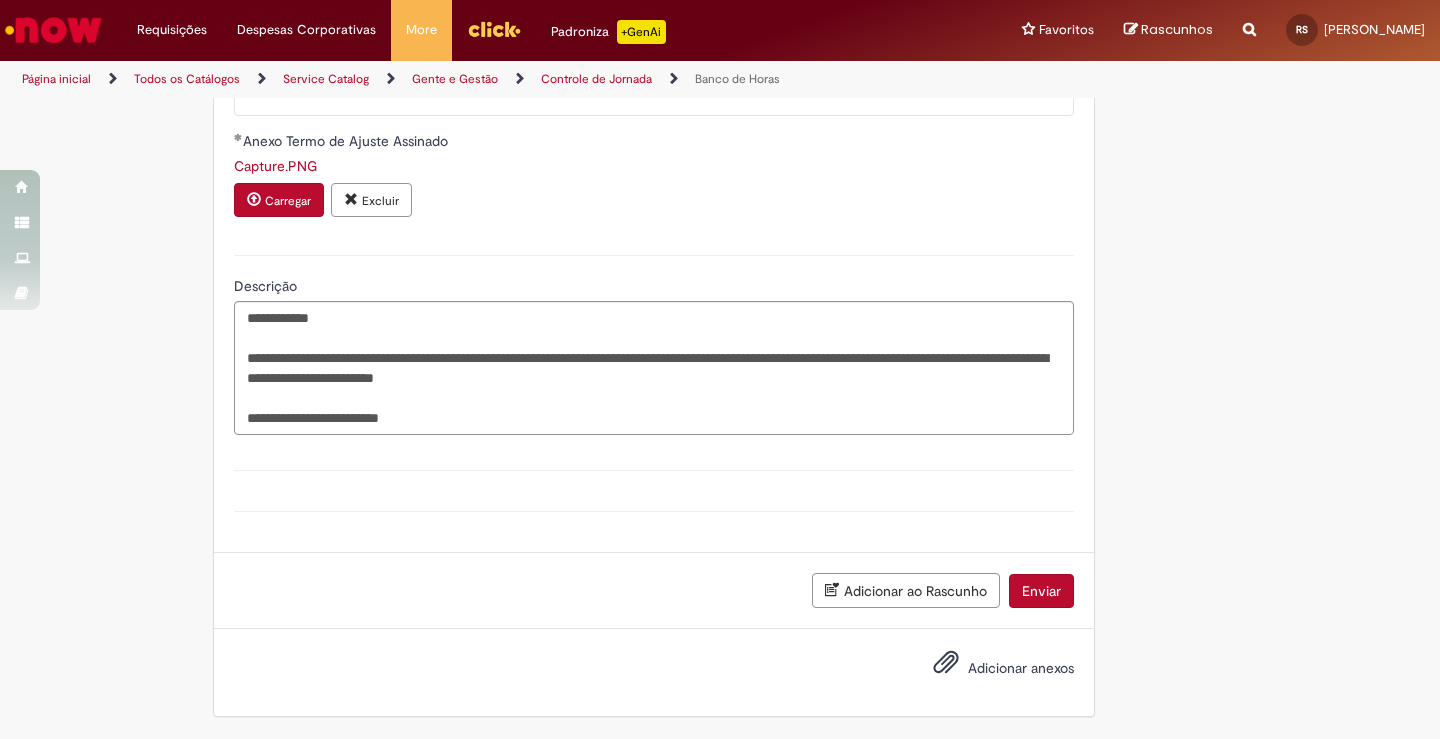 click on "Enviar" at bounding box center (1041, 591) 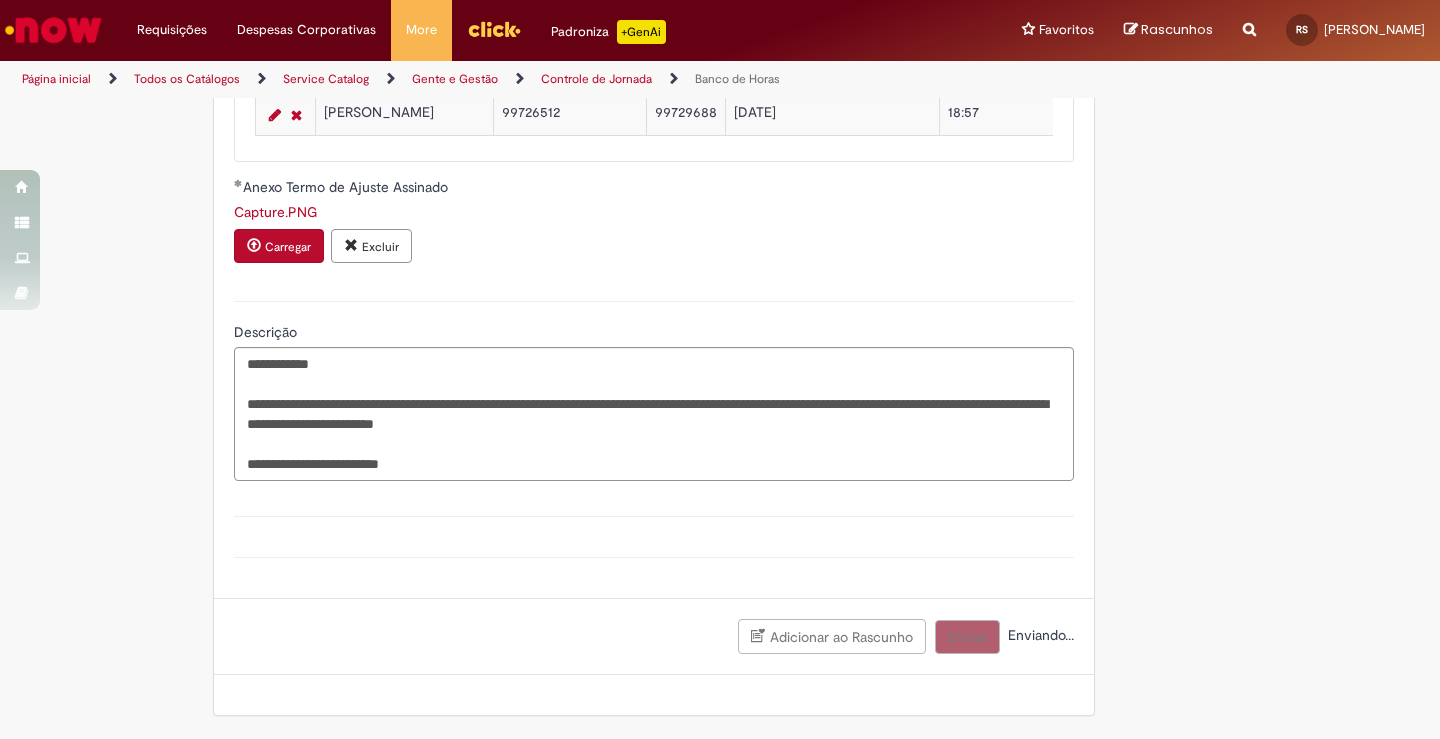 scroll, scrollTop: 1962, scrollLeft: 0, axis: vertical 